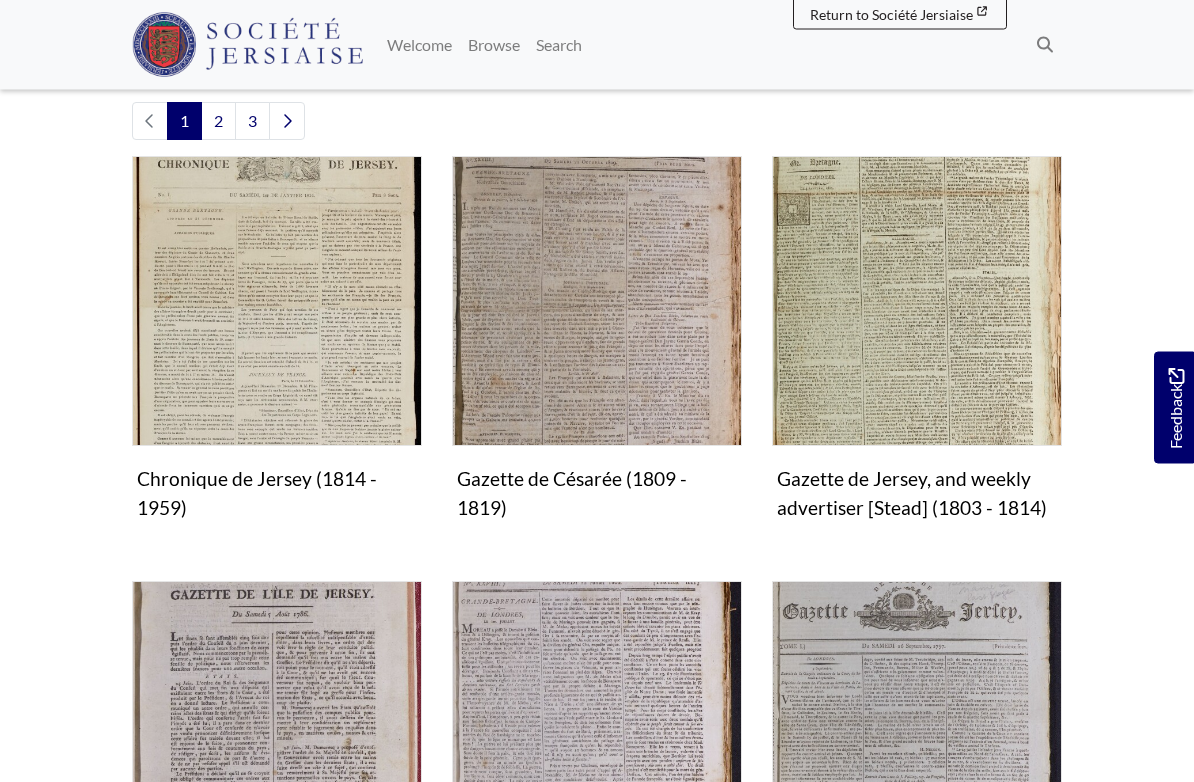 scroll, scrollTop: 564, scrollLeft: 0, axis: vertical 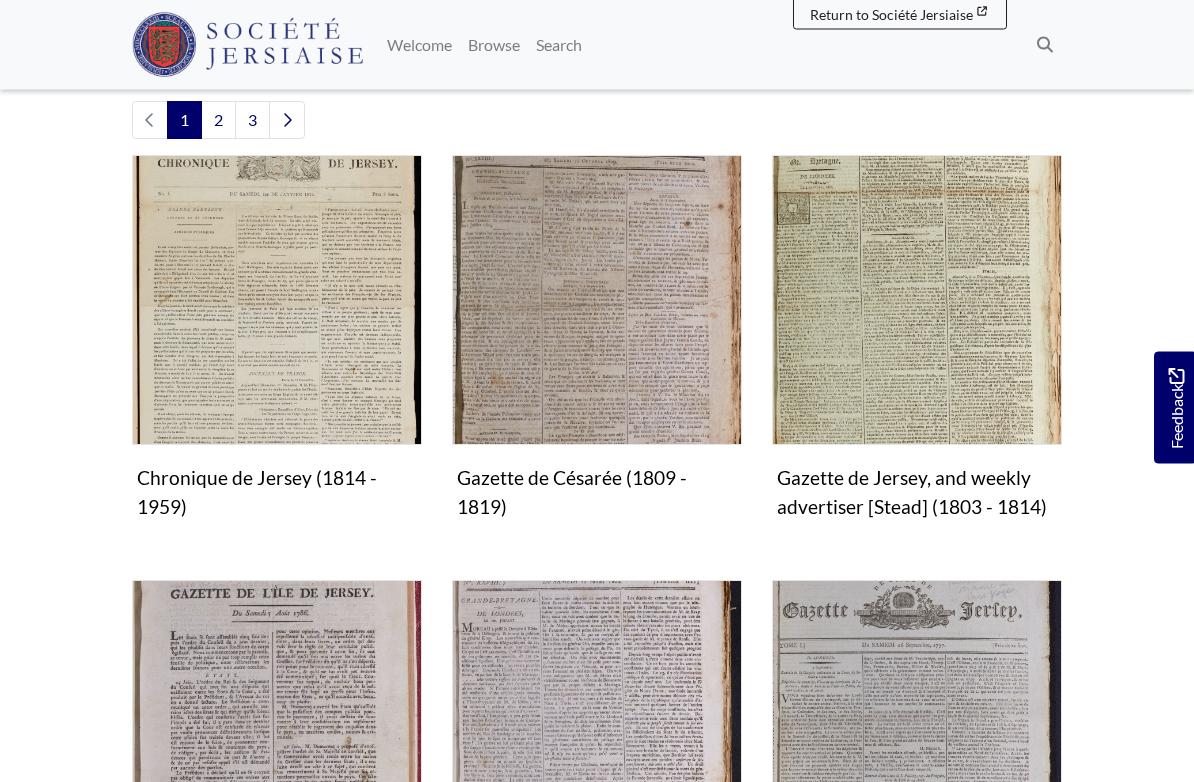 click at bounding box center (277, 301) 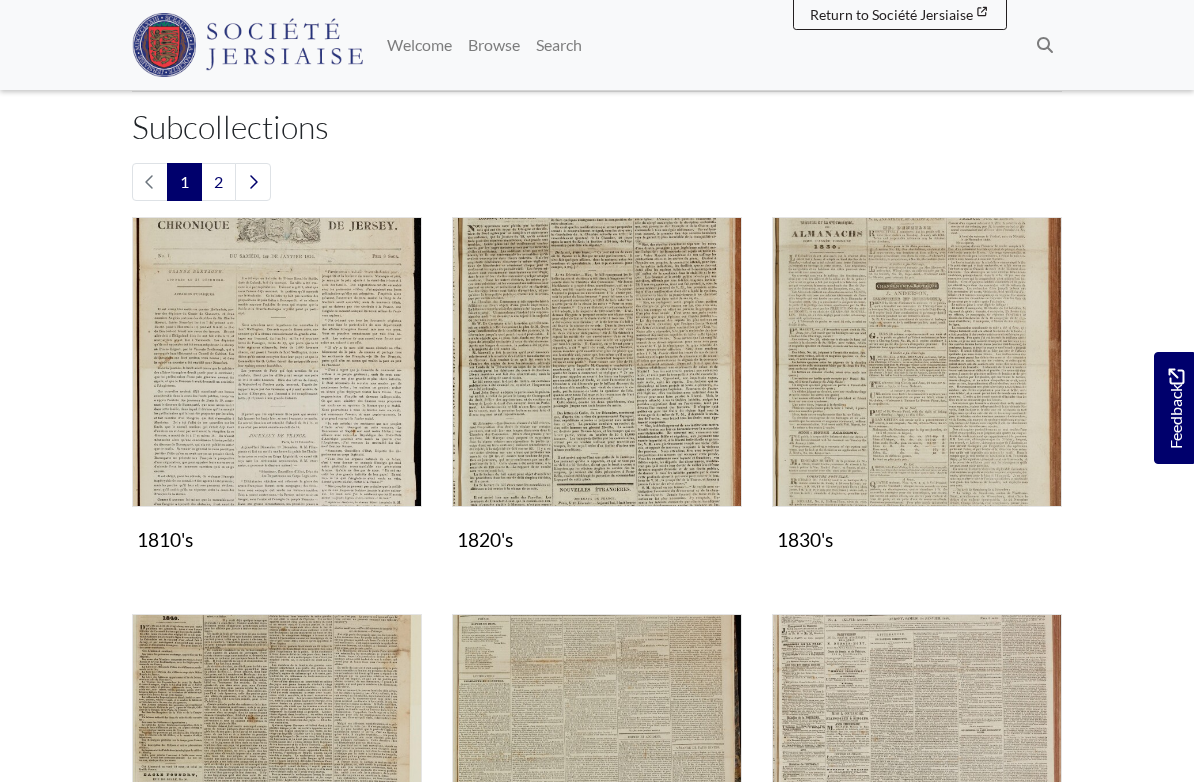 scroll, scrollTop: 438, scrollLeft: 0, axis: vertical 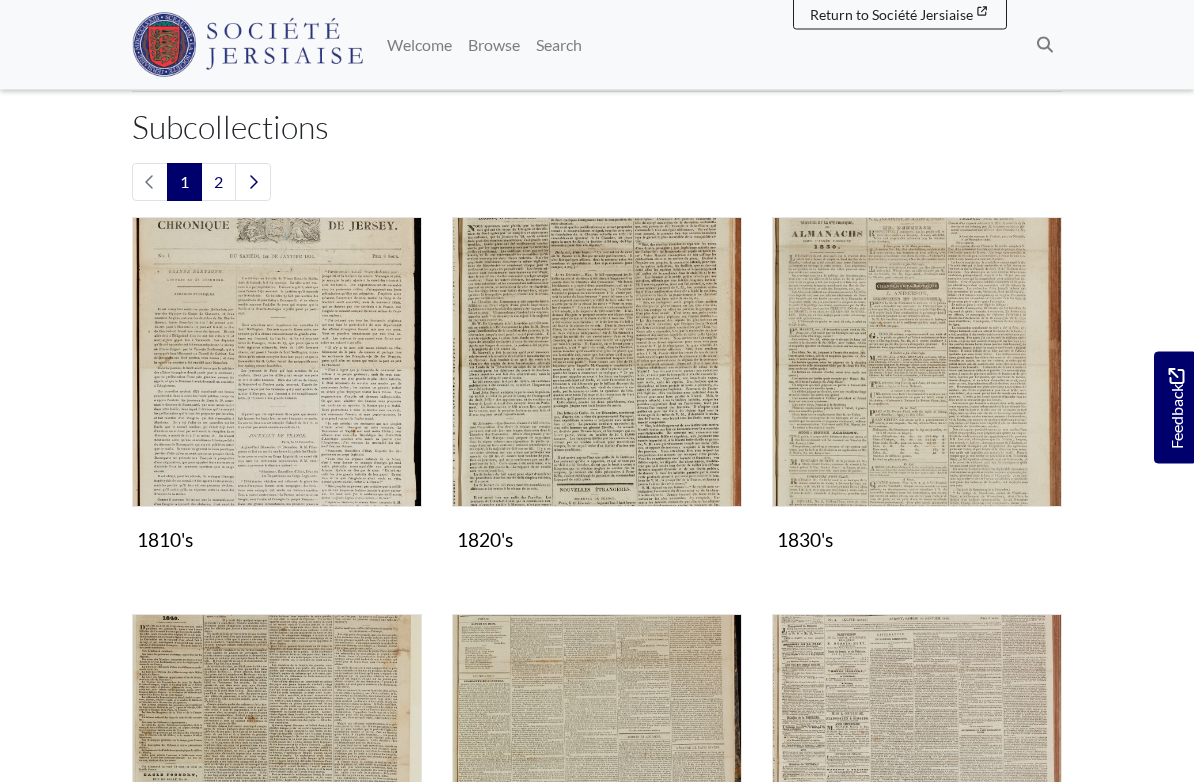 click at bounding box center [277, 363] 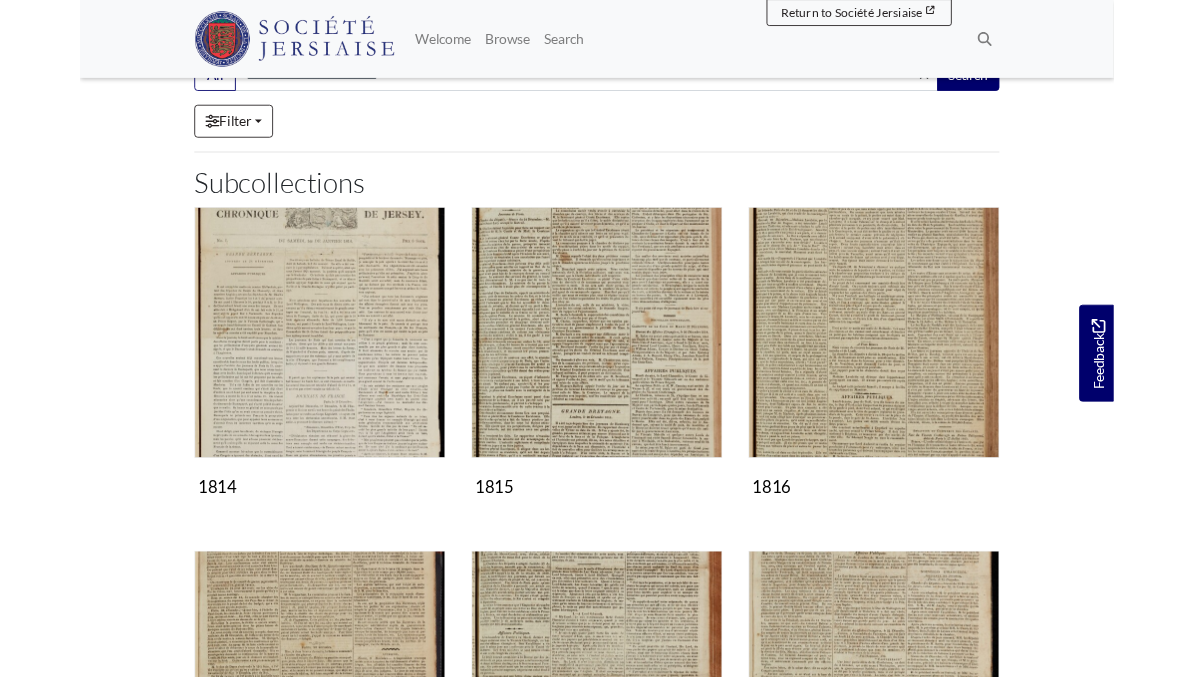scroll, scrollTop: 193, scrollLeft: 0, axis: vertical 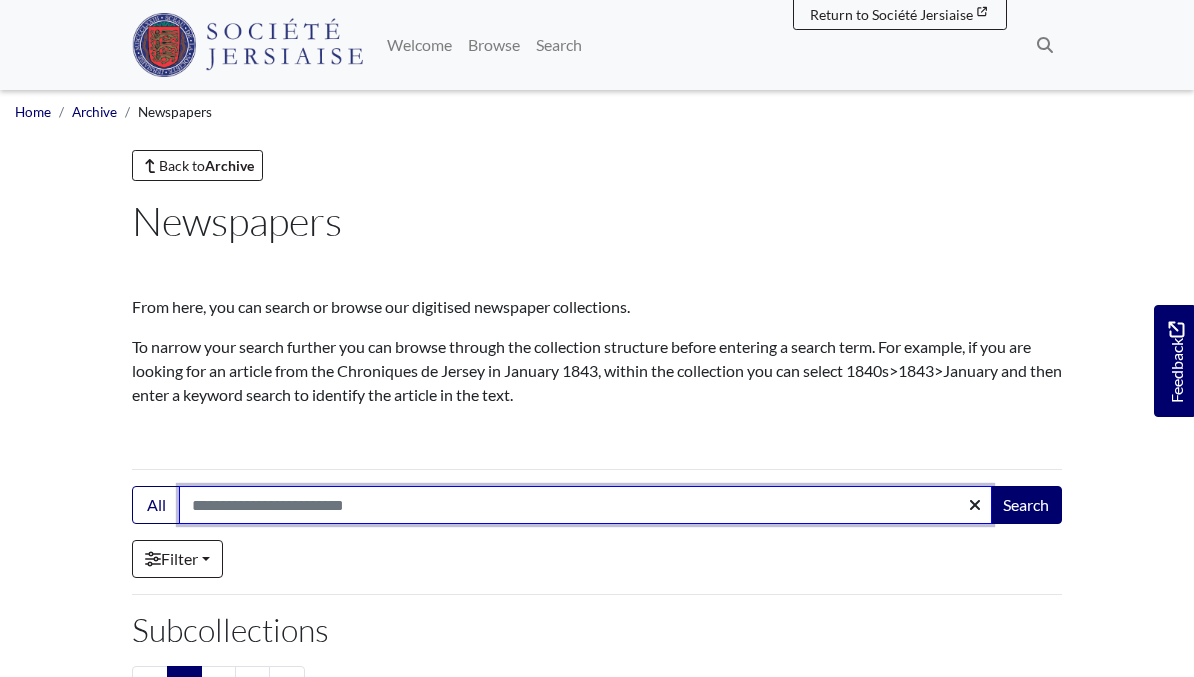 click on "Search:" at bounding box center [585, 505] 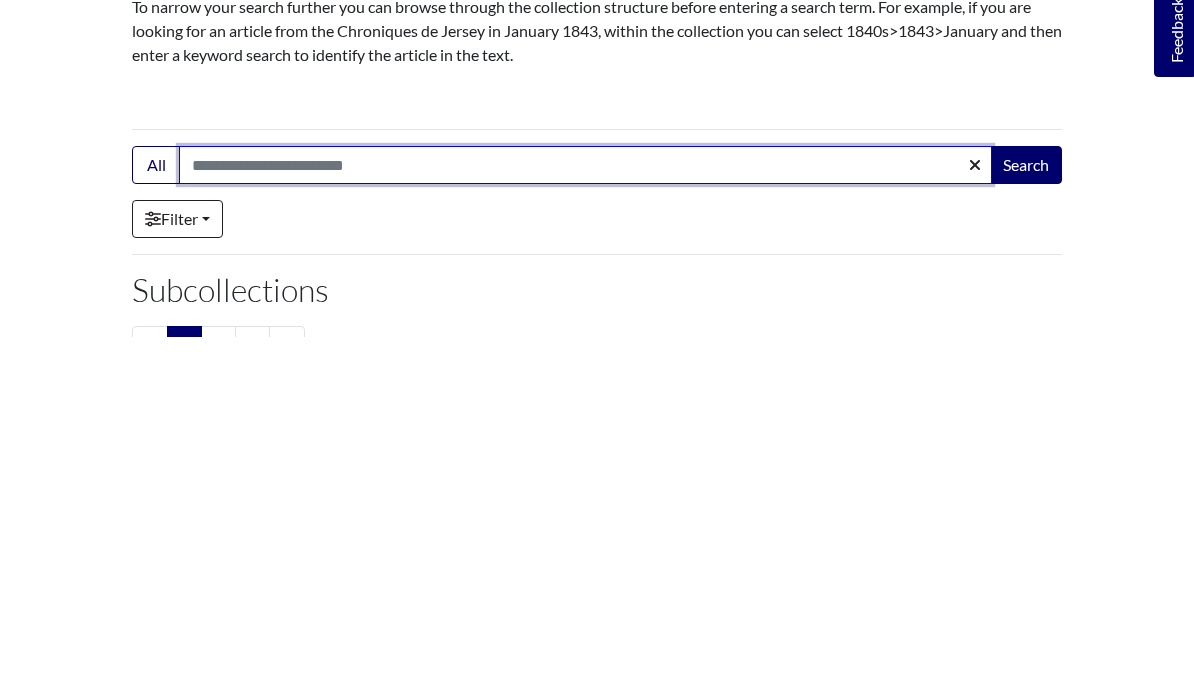 type on "*" 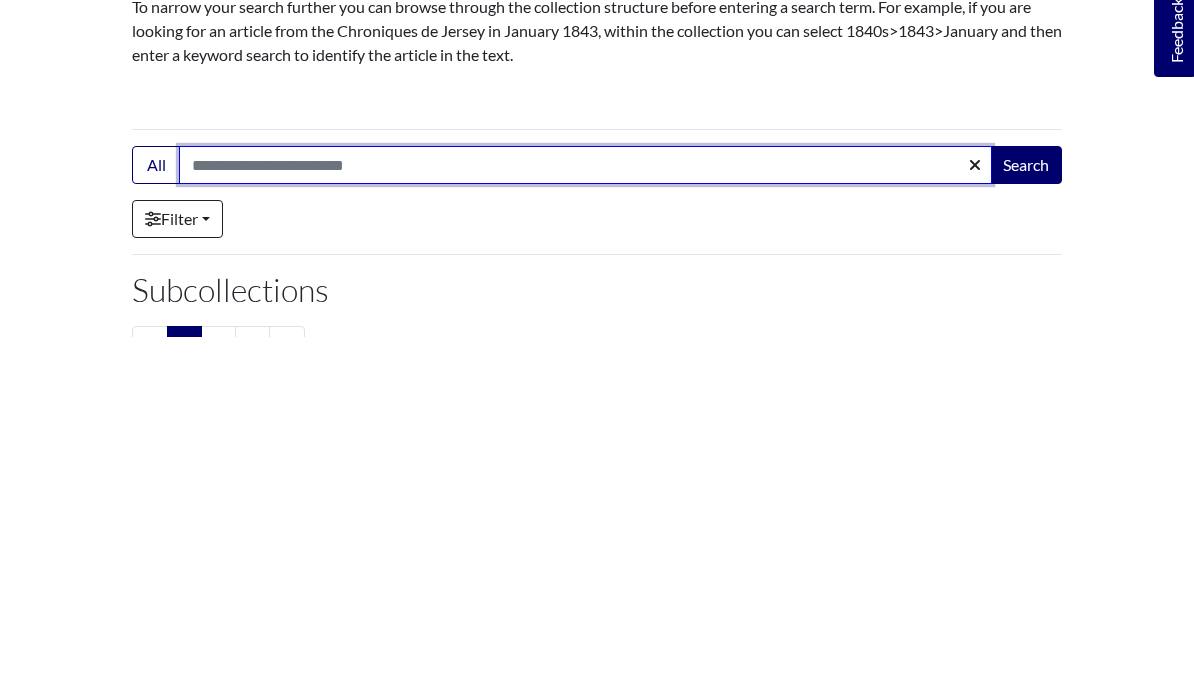 type on "*" 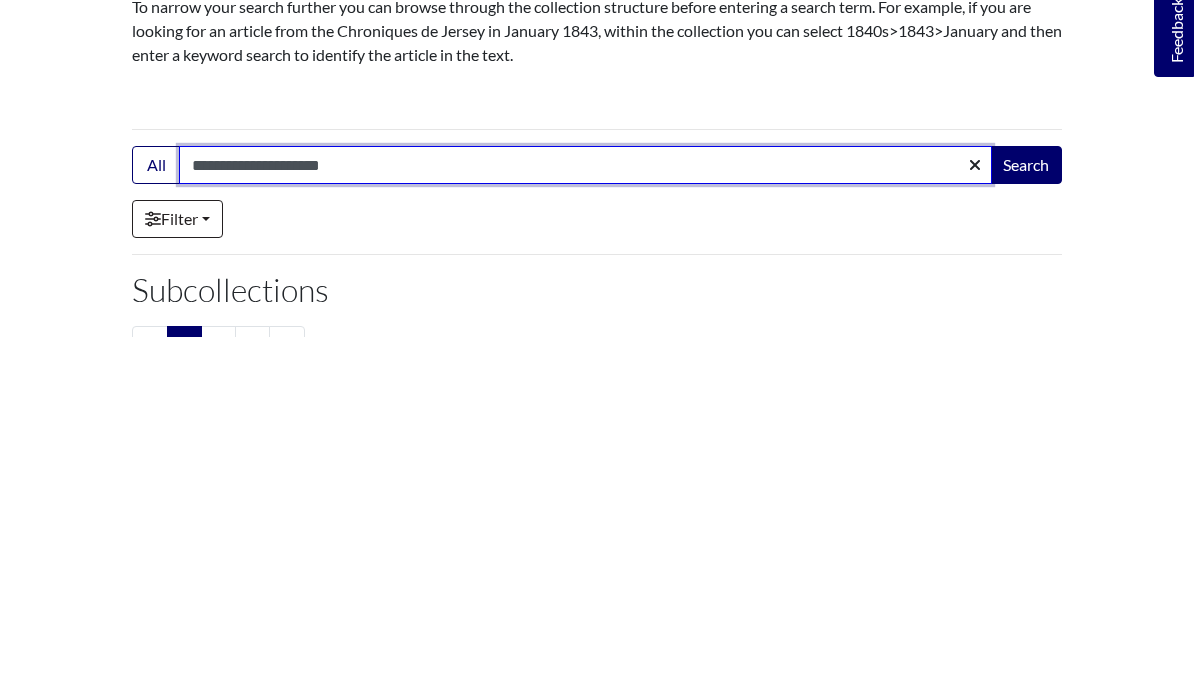 type on "**********" 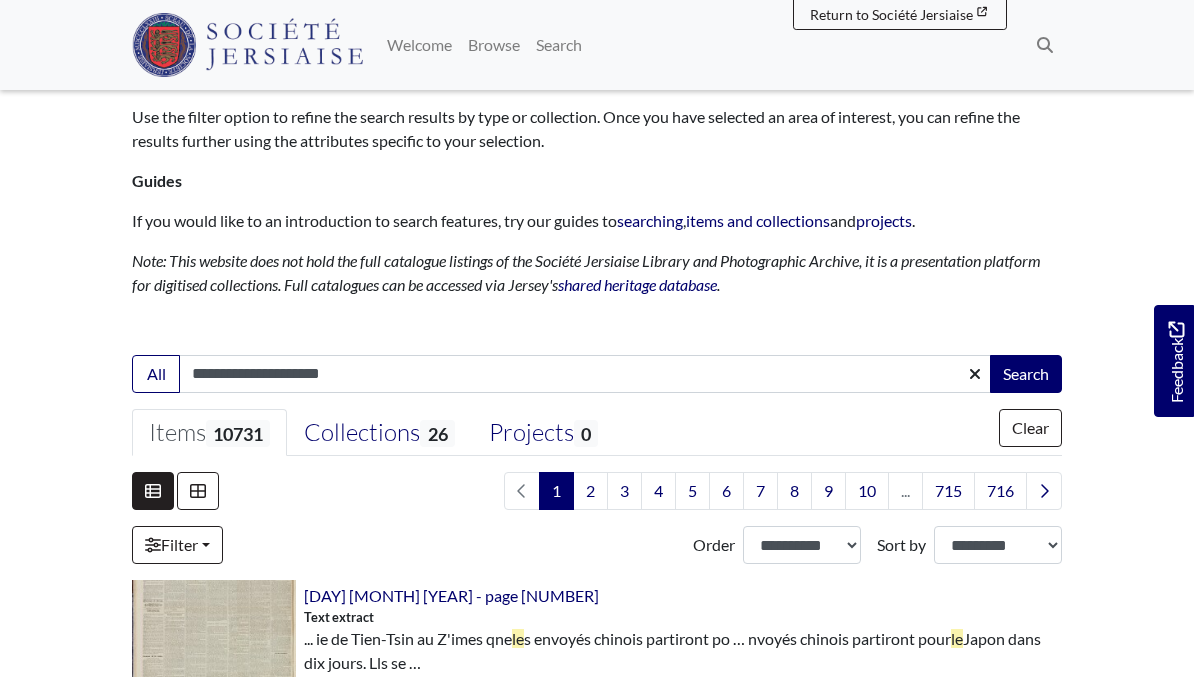 scroll, scrollTop: 0, scrollLeft: 0, axis: both 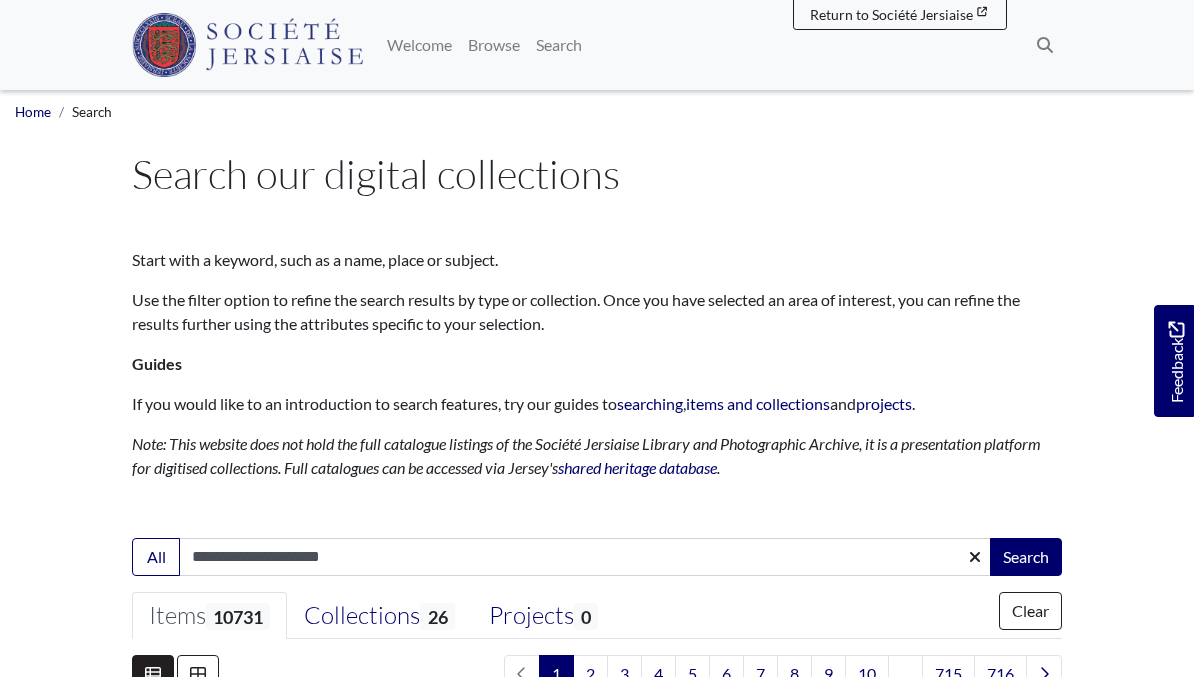 click on "**********" at bounding box center [585, 557] 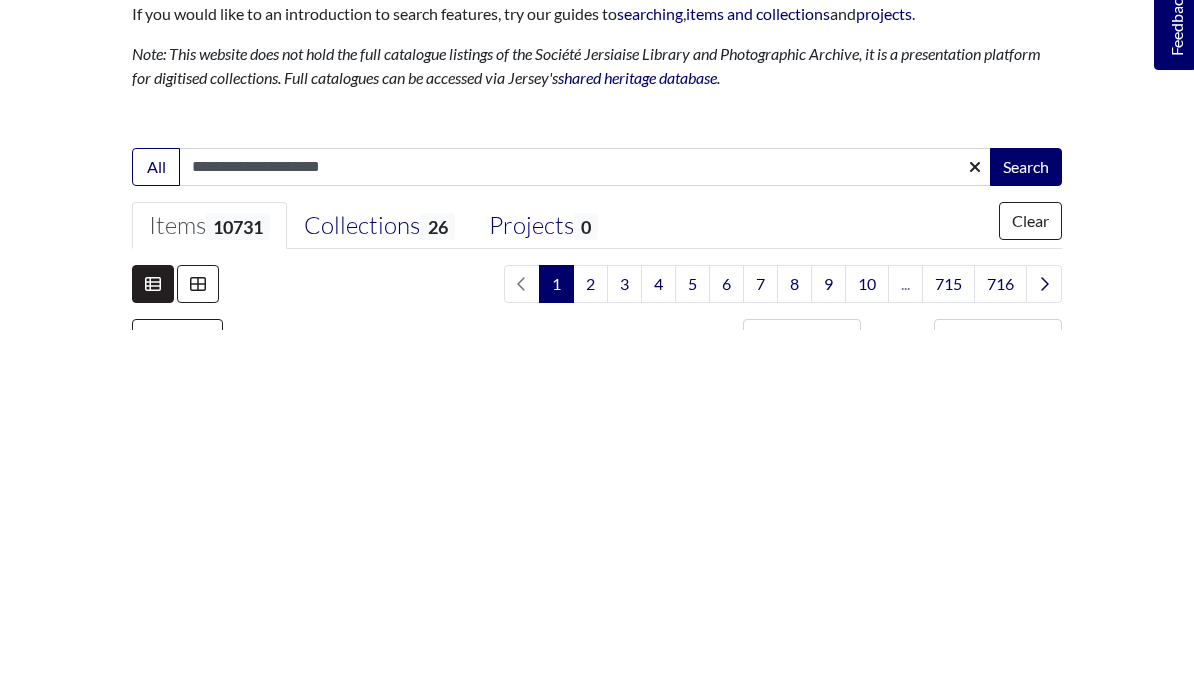 click on "Search" at bounding box center (1026, 514) 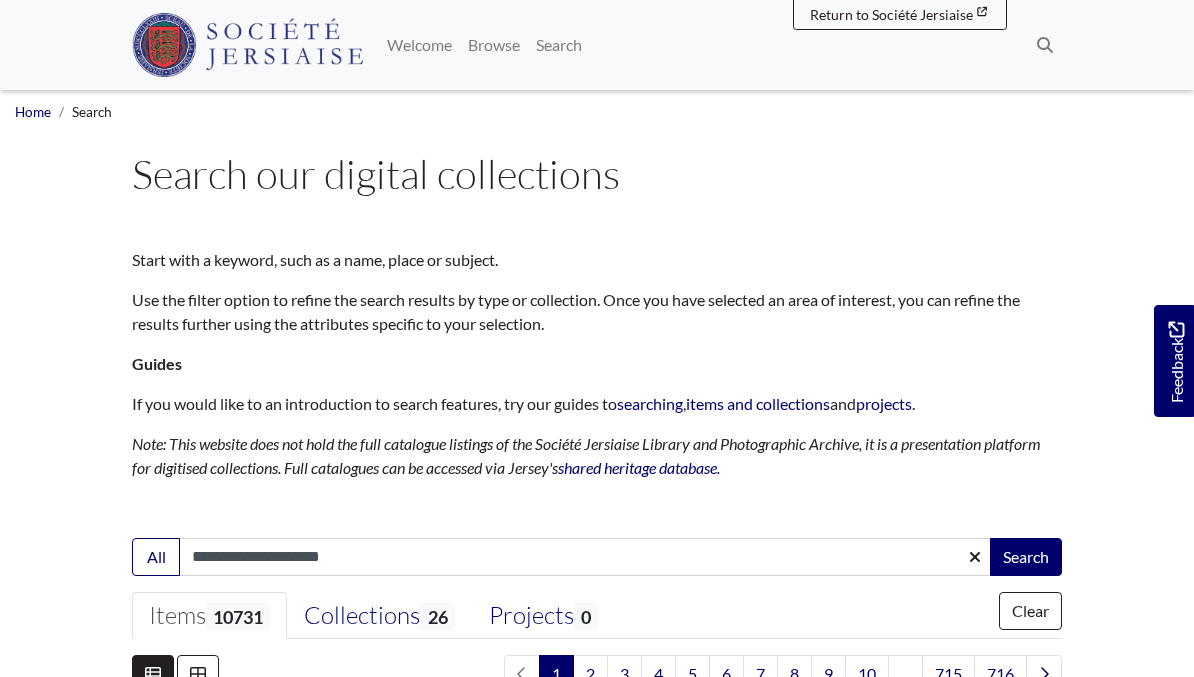 scroll, scrollTop: 0, scrollLeft: 0, axis: both 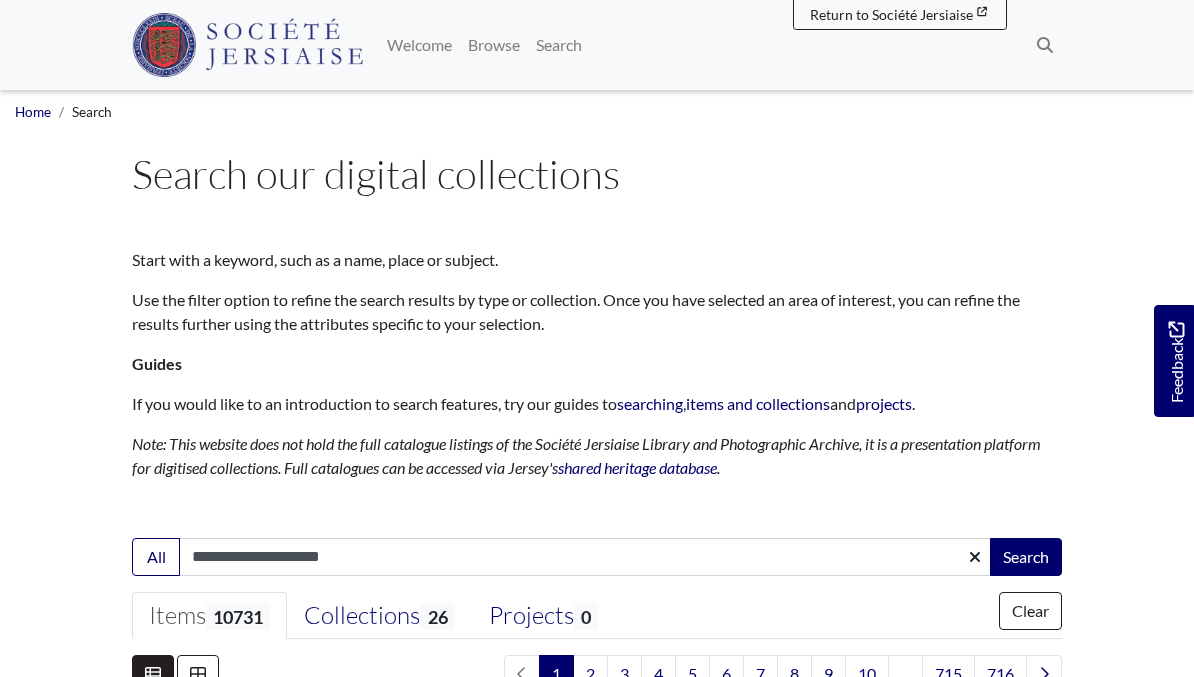 click on "**********" at bounding box center (585, 557) 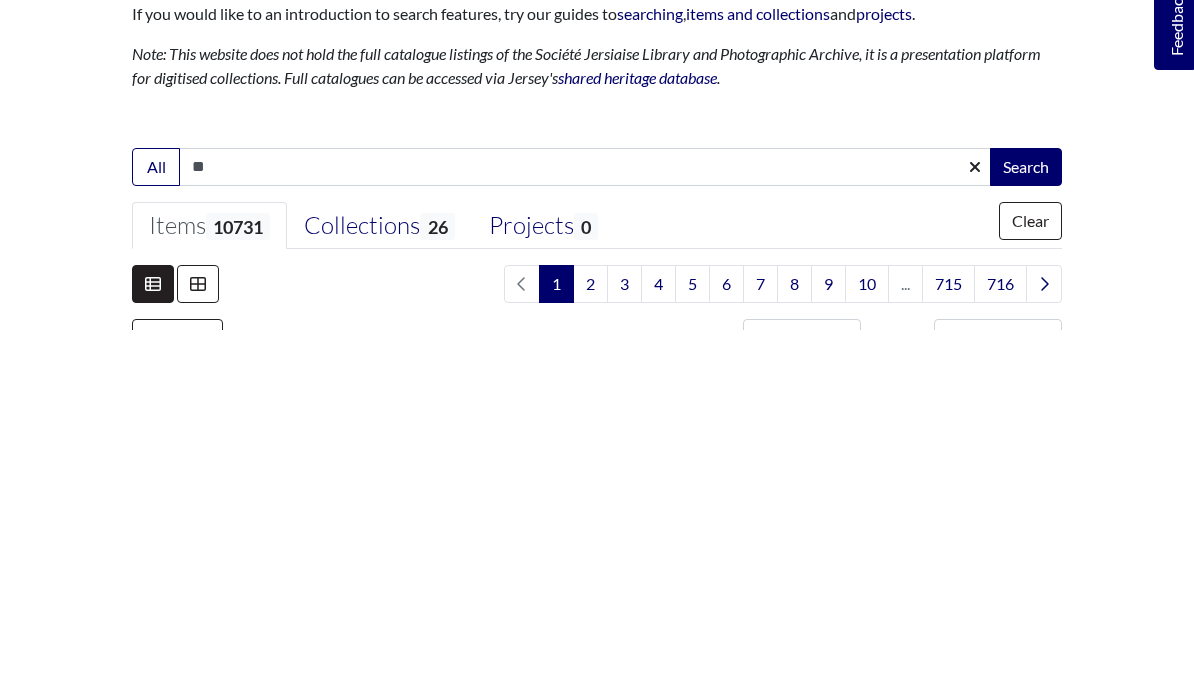 type on "*" 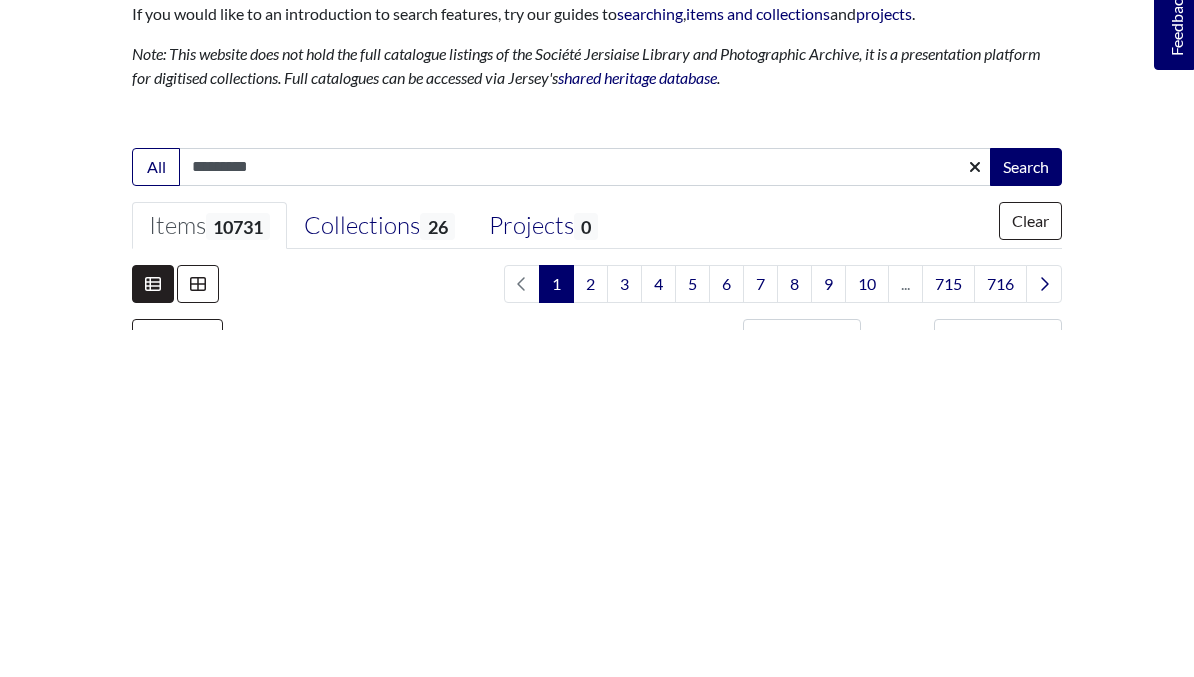 type on "********" 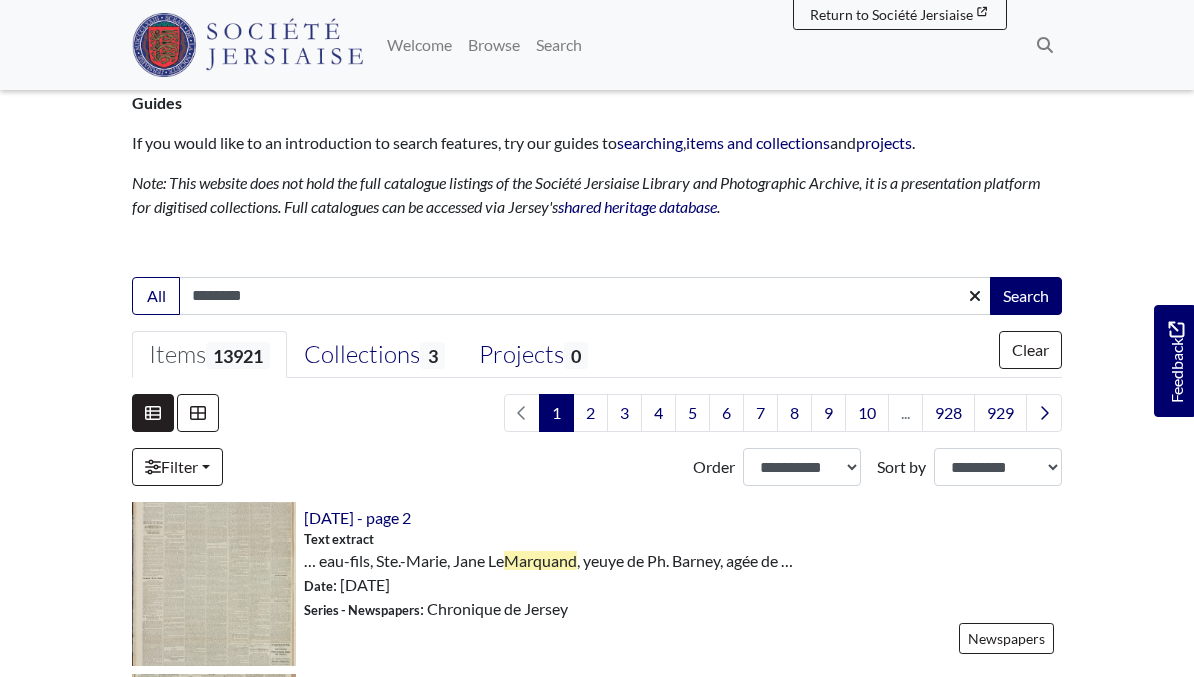 scroll, scrollTop: 263, scrollLeft: 0, axis: vertical 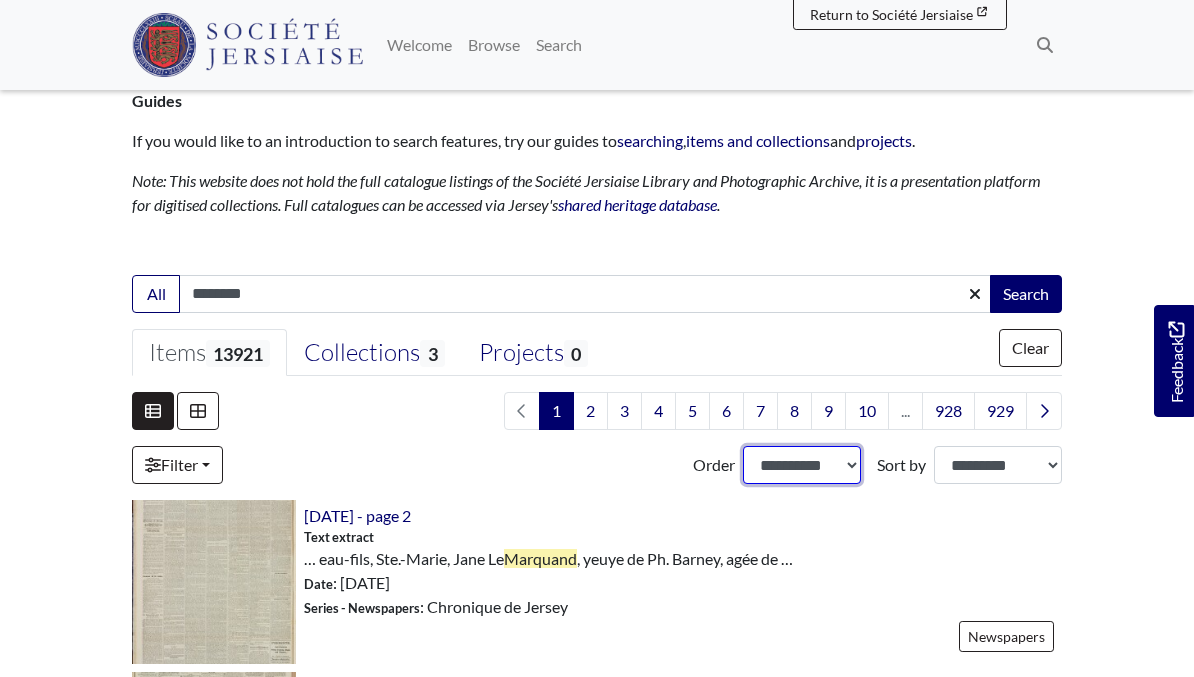 click on "**********" at bounding box center (802, 465) 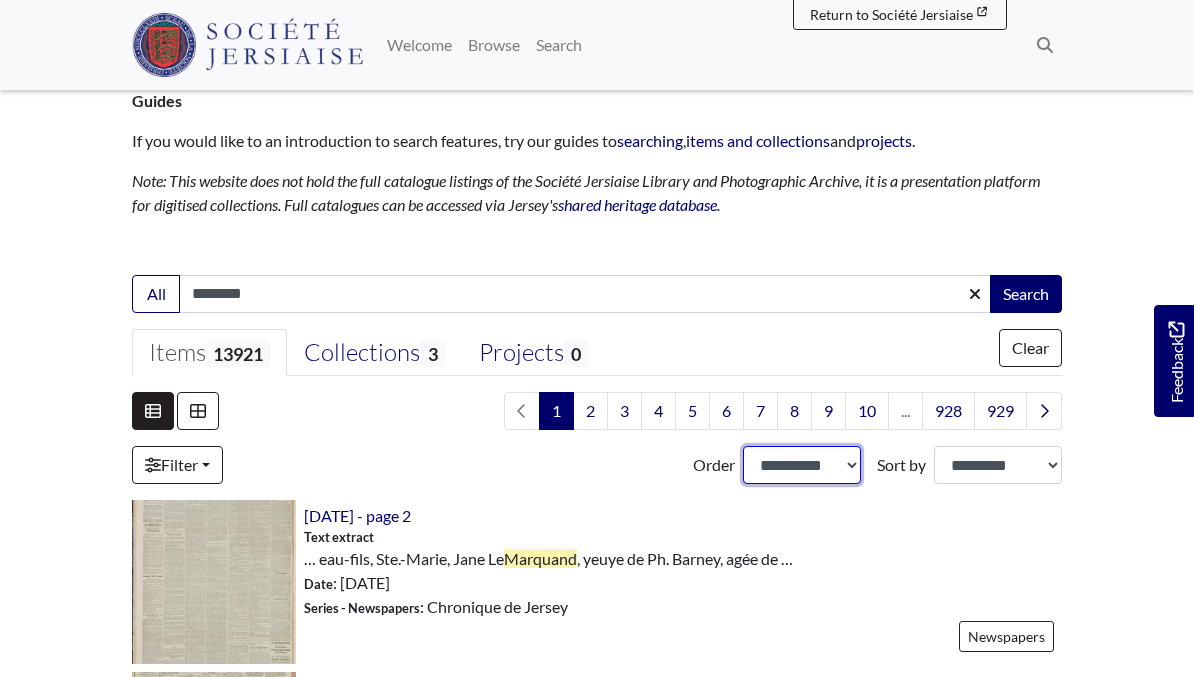 select on "***" 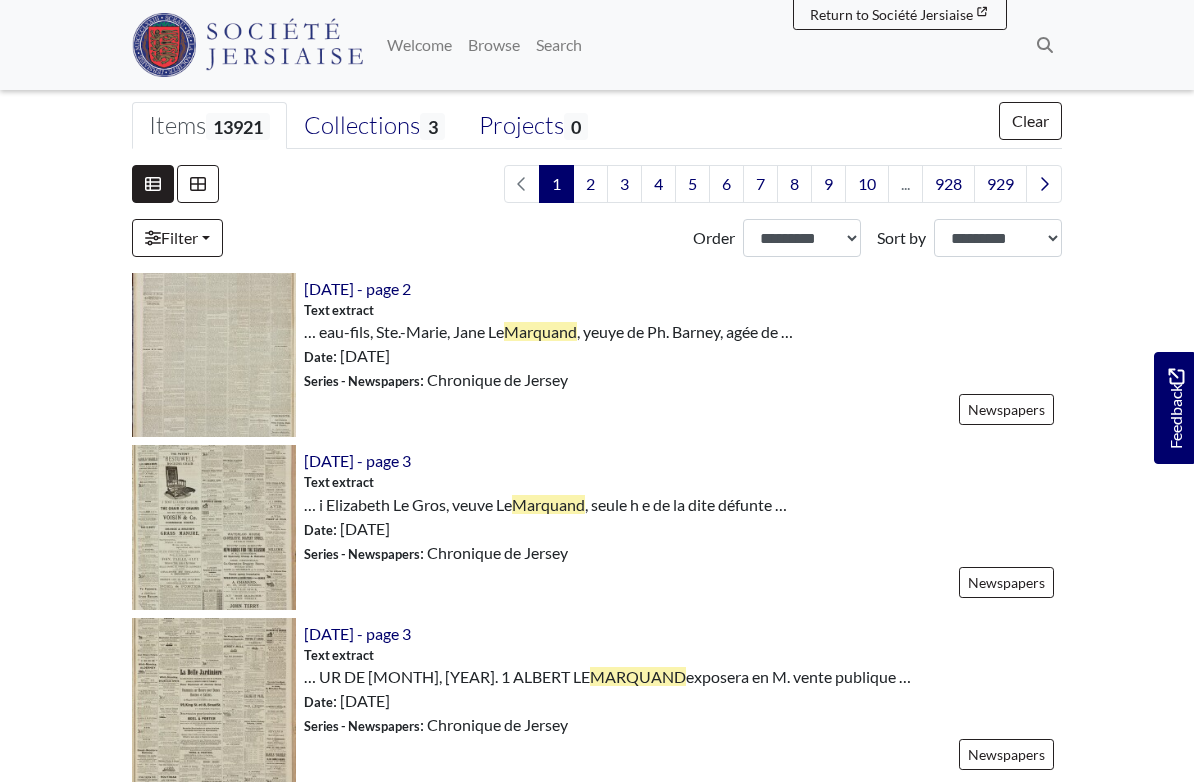 scroll, scrollTop: 496, scrollLeft: 0, axis: vertical 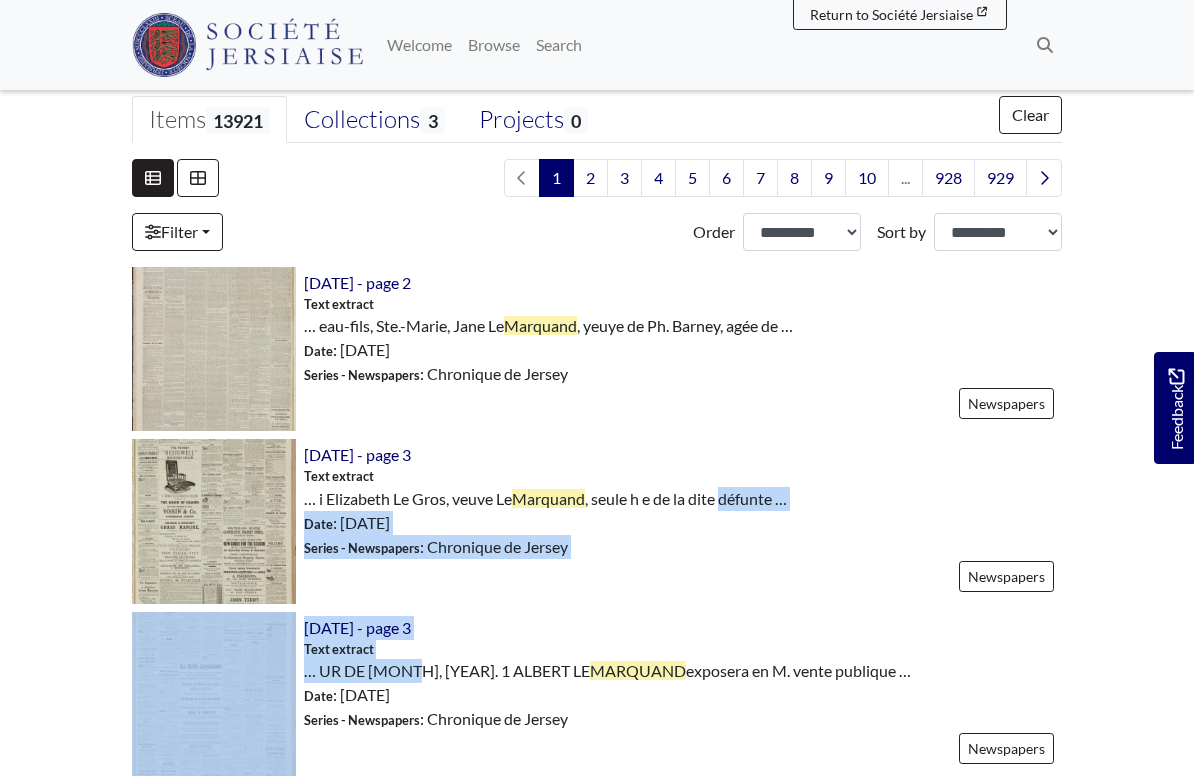 click on "9th January 1895 - page 2
Text extract
… eau-fils, Ste.-Marie, Jane Le  Marquand
Date" at bounding box center [679, 349] 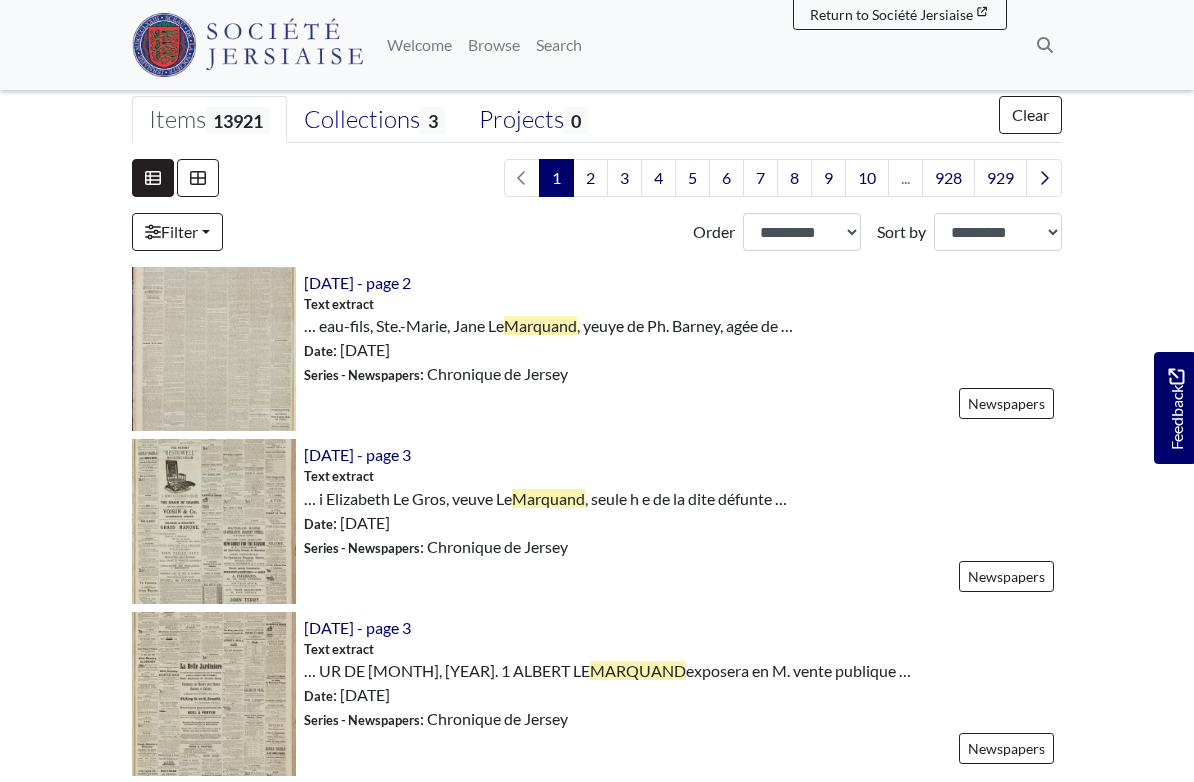 click on "Filter" at bounding box center (177, 232) 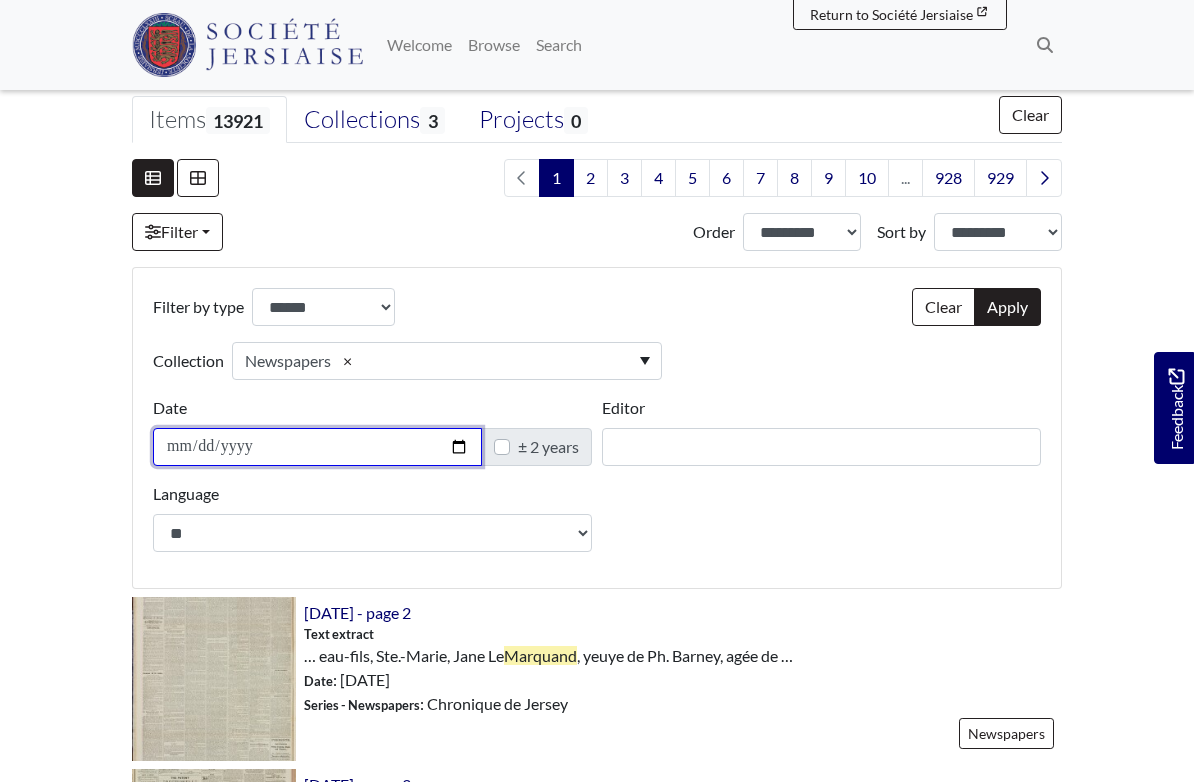 click on "Date" at bounding box center [317, 447] 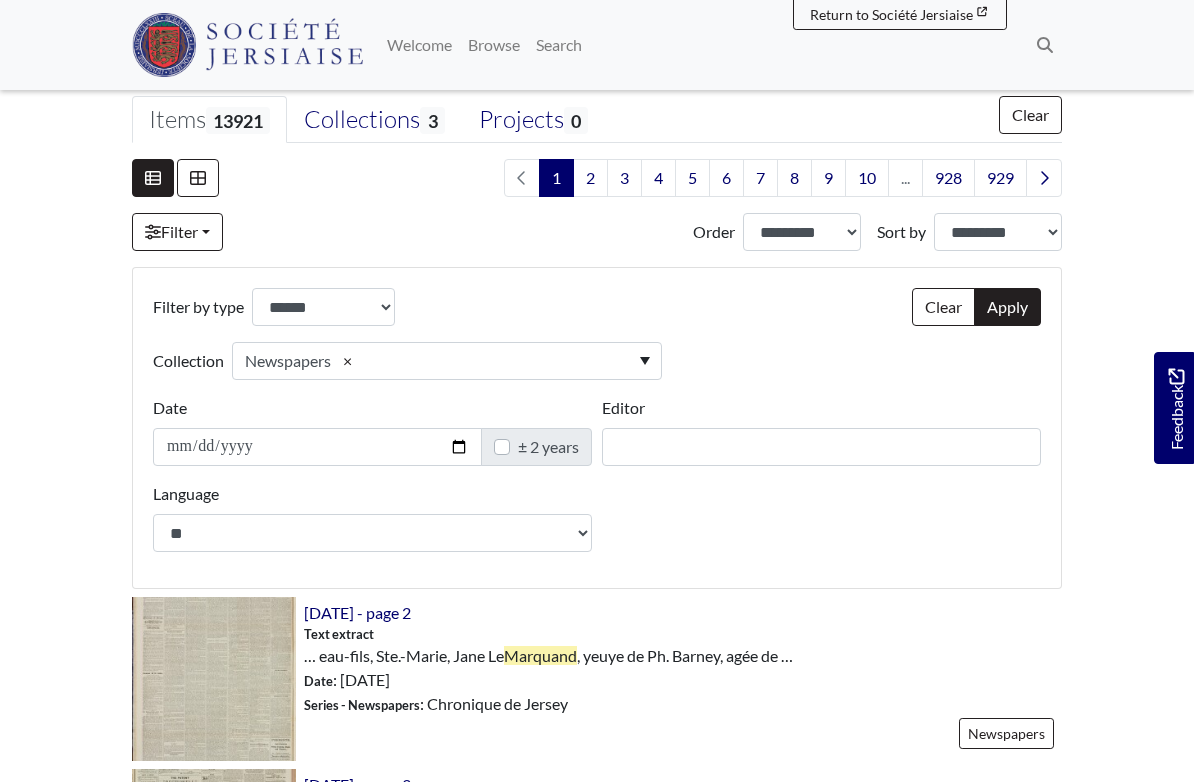 click on "Apply" at bounding box center [1007, 307] 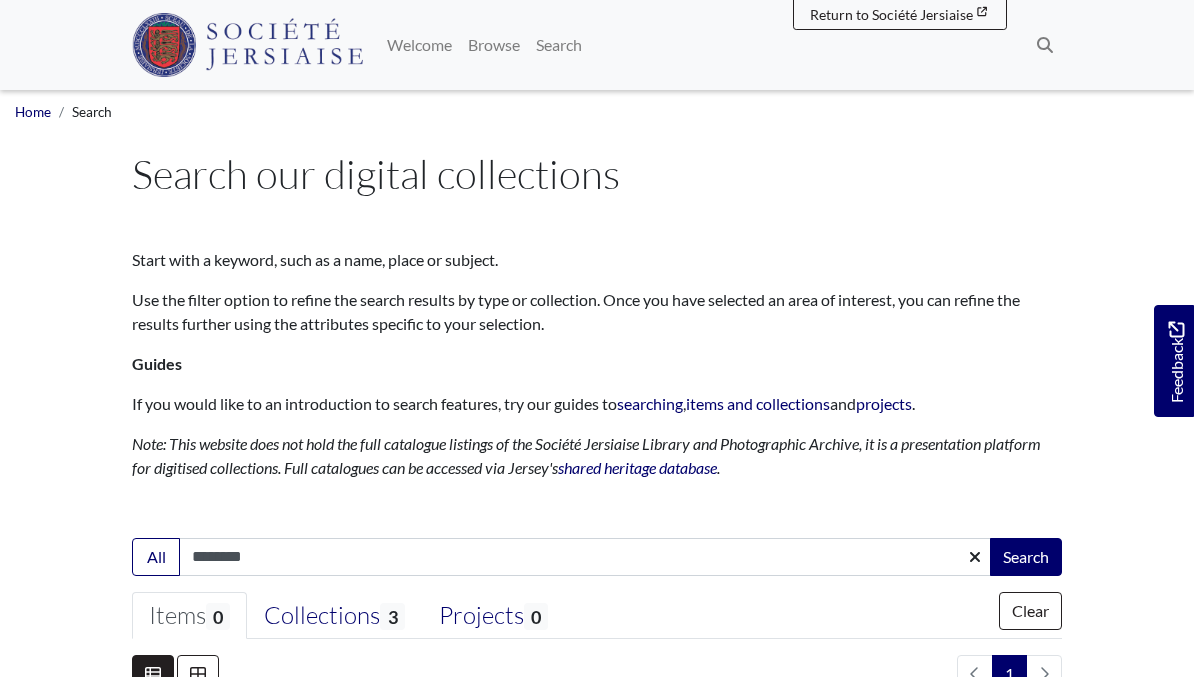 select on "***" 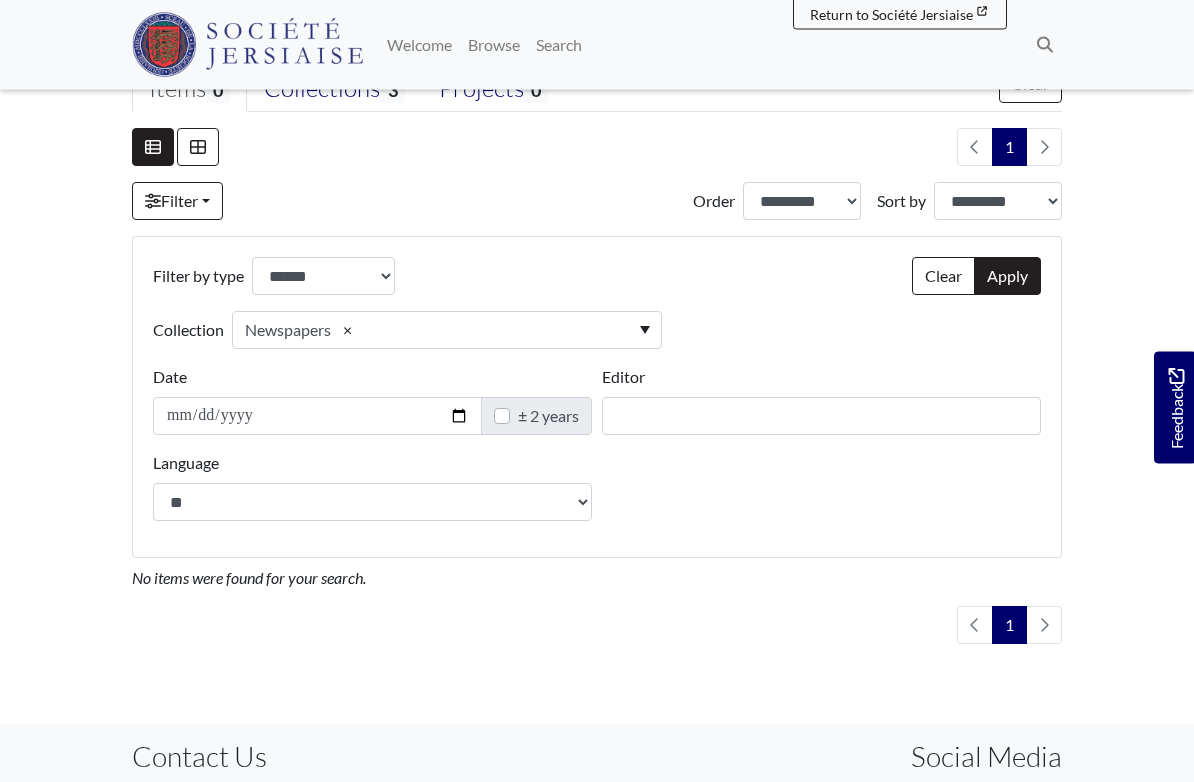 scroll, scrollTop: 538, scrollLeft: 0, axis: vertical 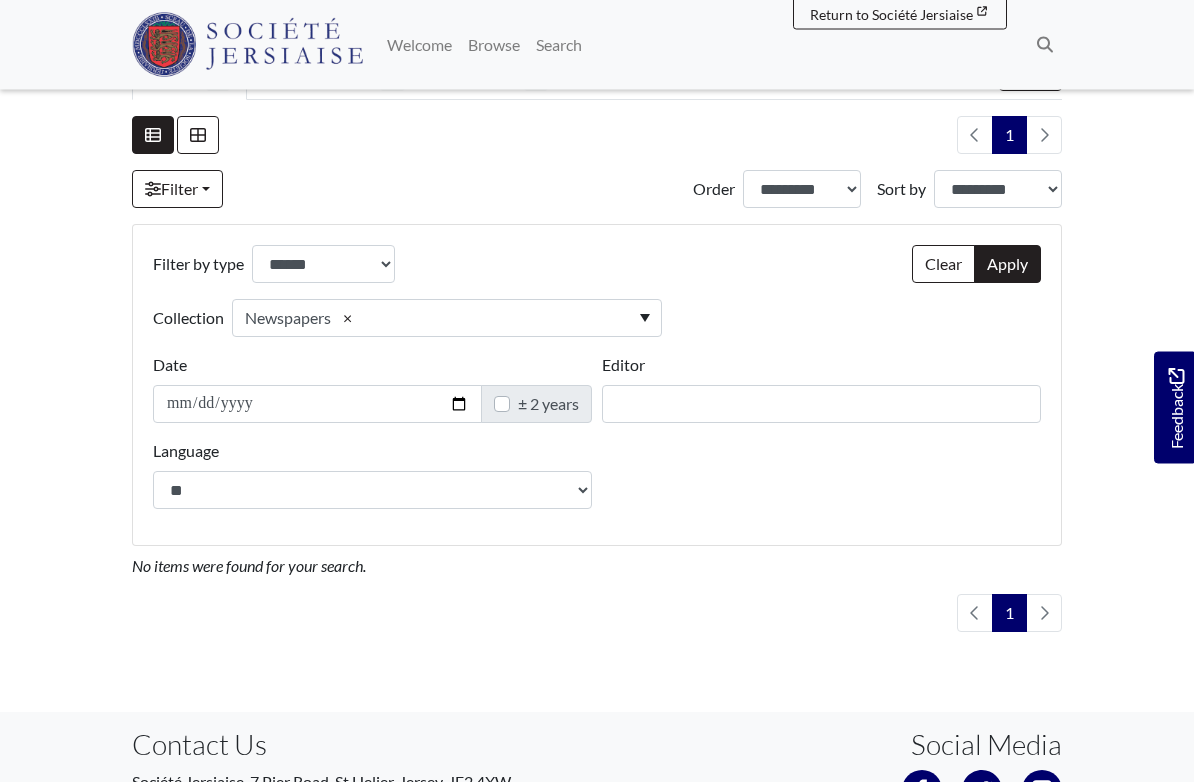 click on "± 2 years" at bounding box center (548, 405) 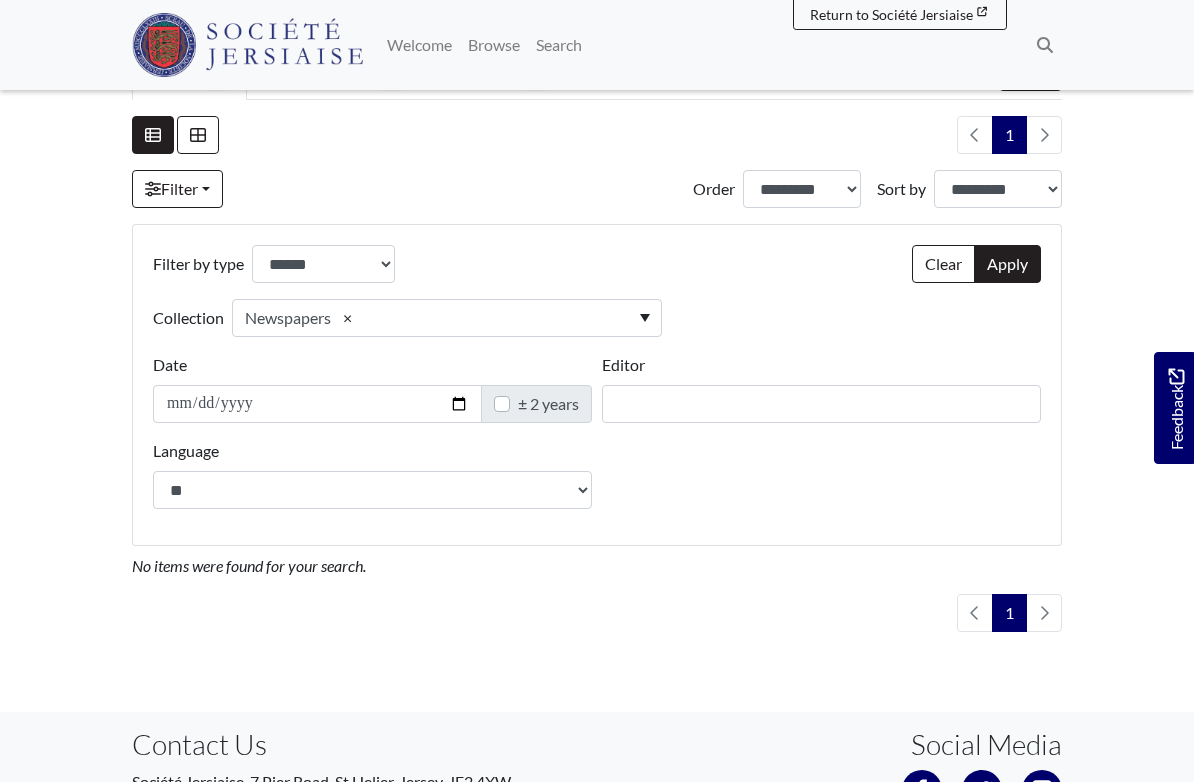 click on "± 2 years" at bounding box center (548, 404) 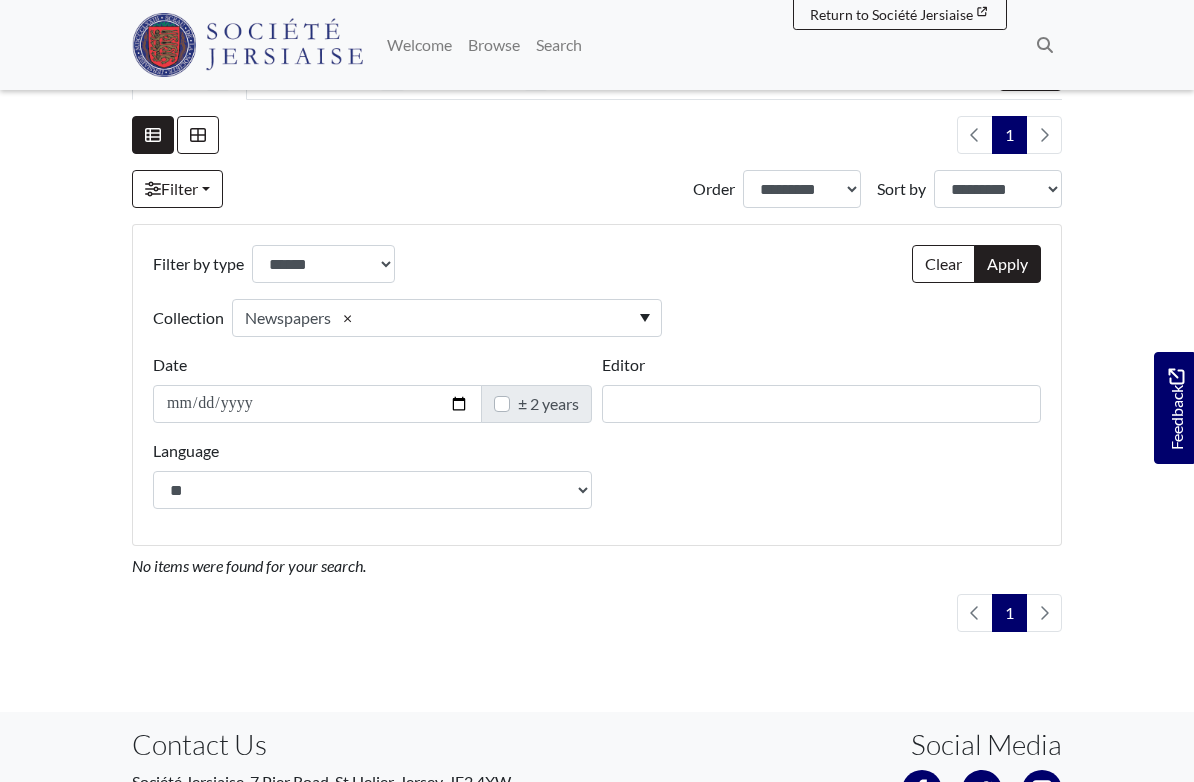 click on "Apply" at bounding box center (1007, 264) 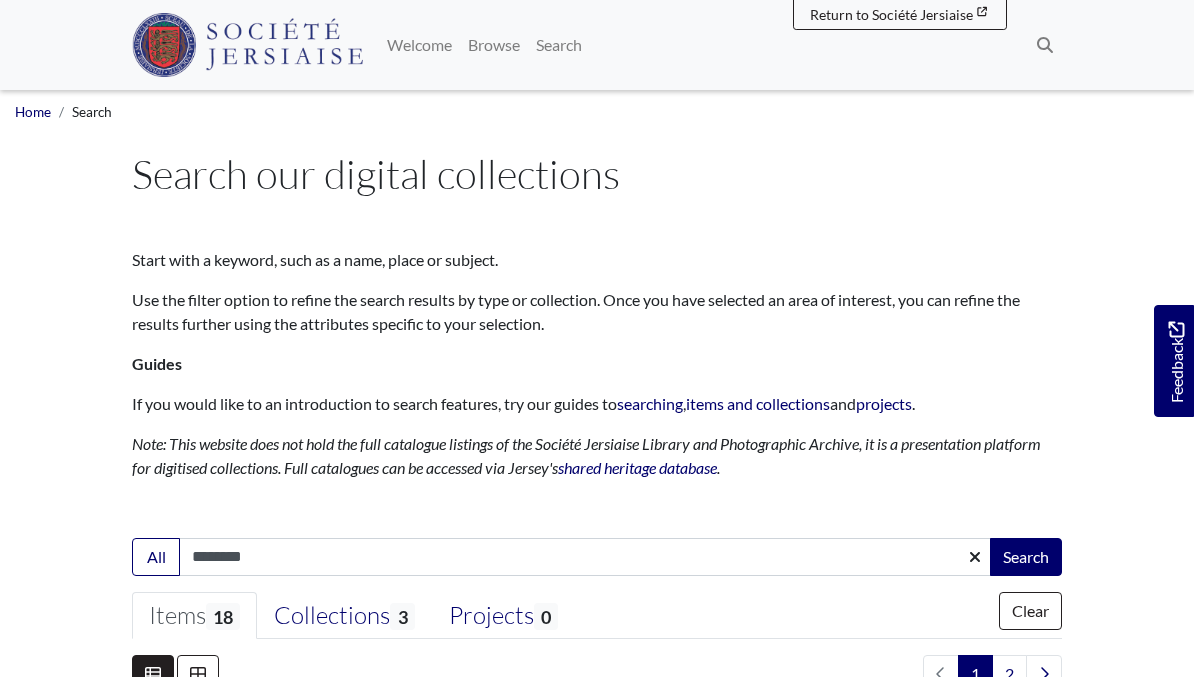 select on "***" 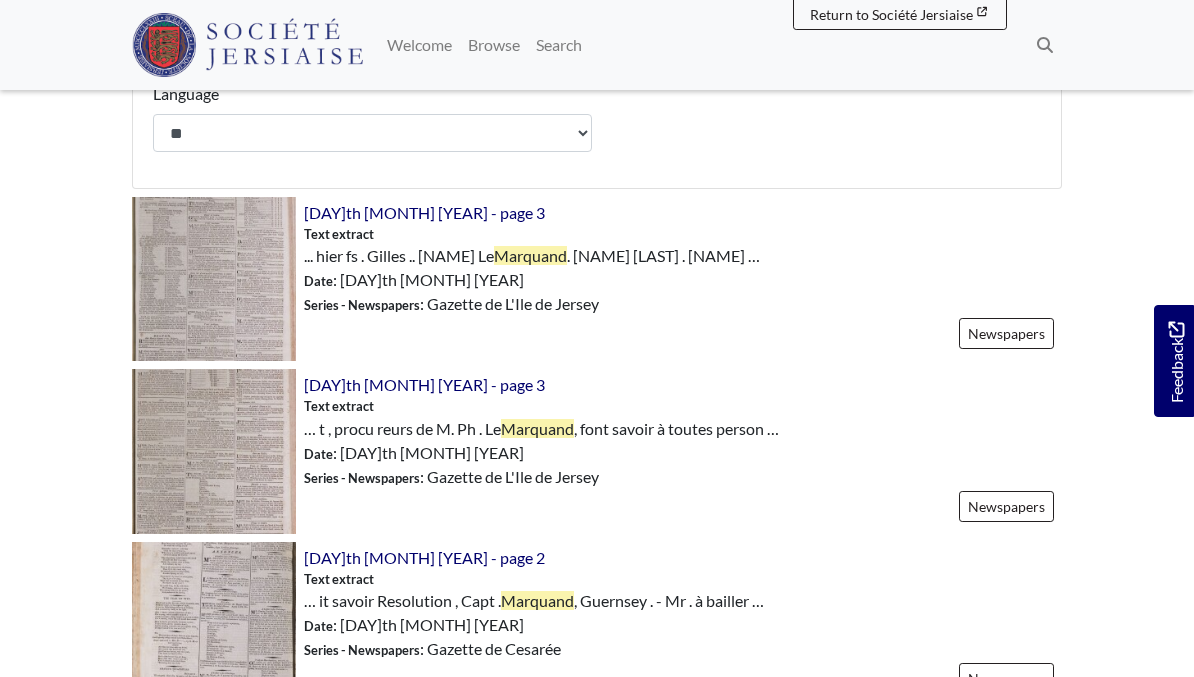 scroll, scrollTop: 751, scrollLeft: 0, axis: vertical 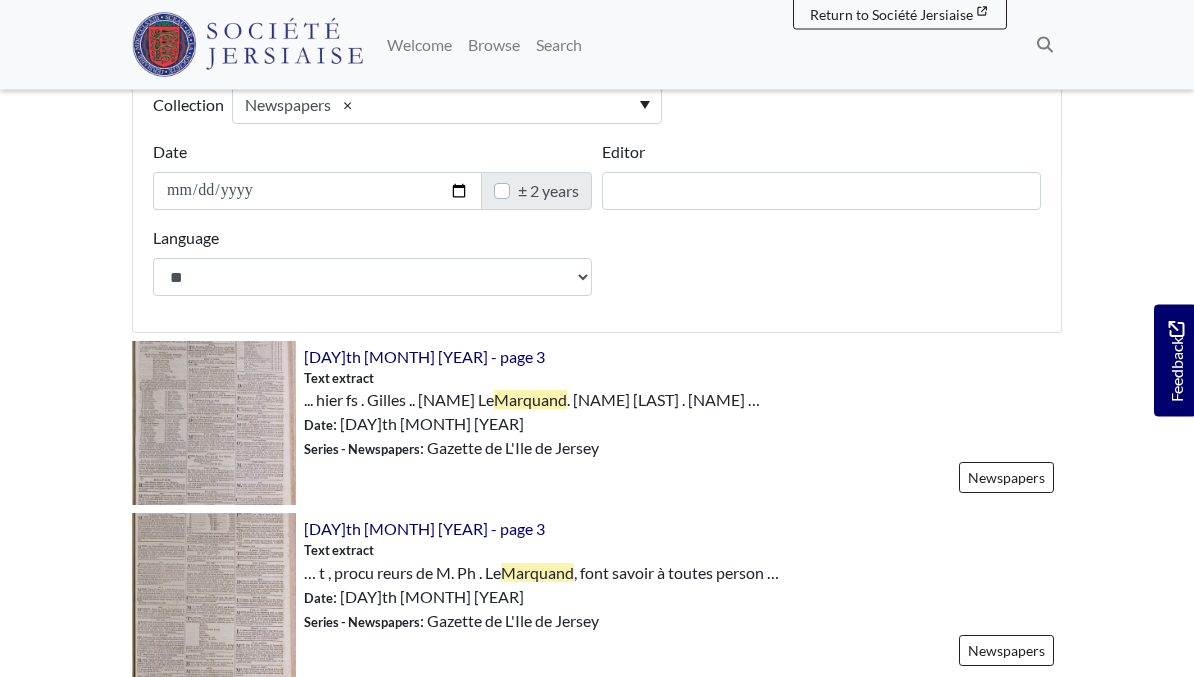 click on "… hier fs . Gilles .. Samuel Le  Marquand  . Edouard Gallichan . Charles …" at bounding box center [532, 401] 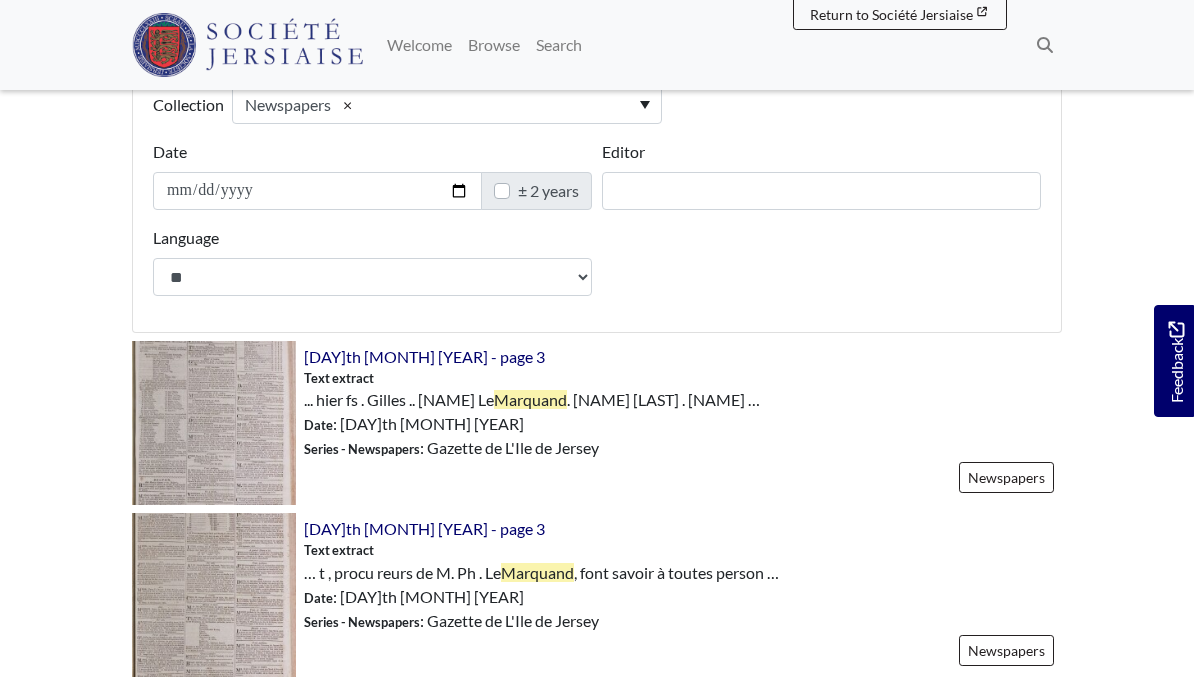 click on "11th November 1815 - page 3" at bounding box center (424, 356) 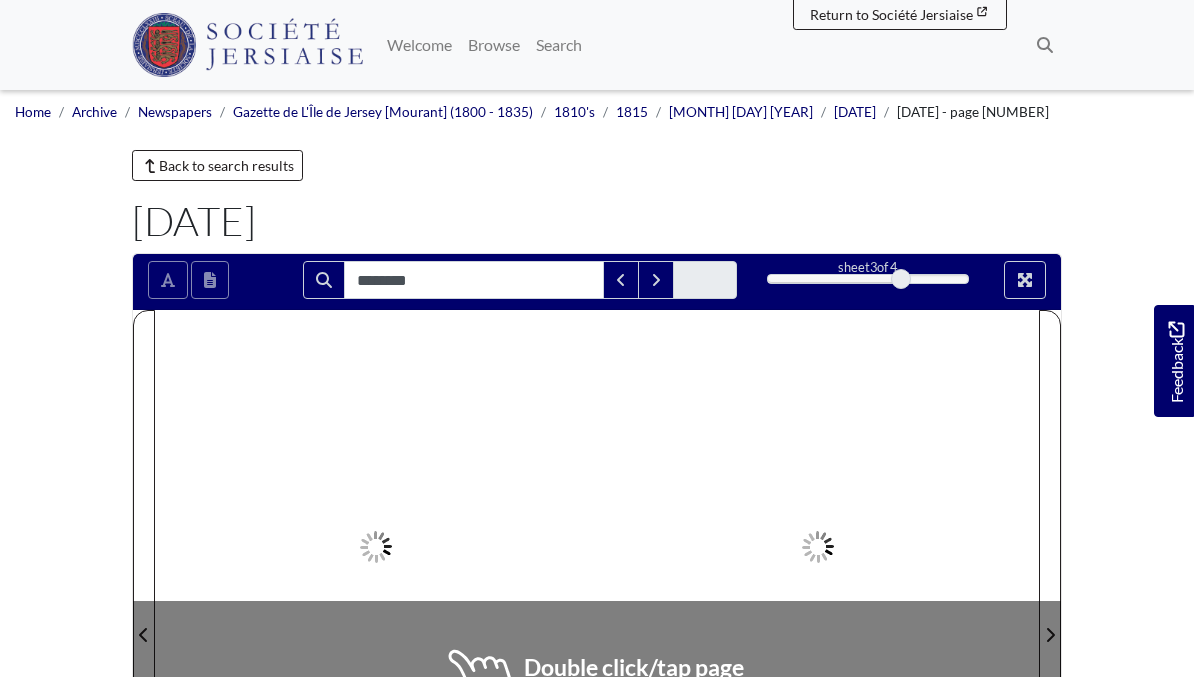 scroll, scrollTop: 0, scrollLeft: 0, axis: both 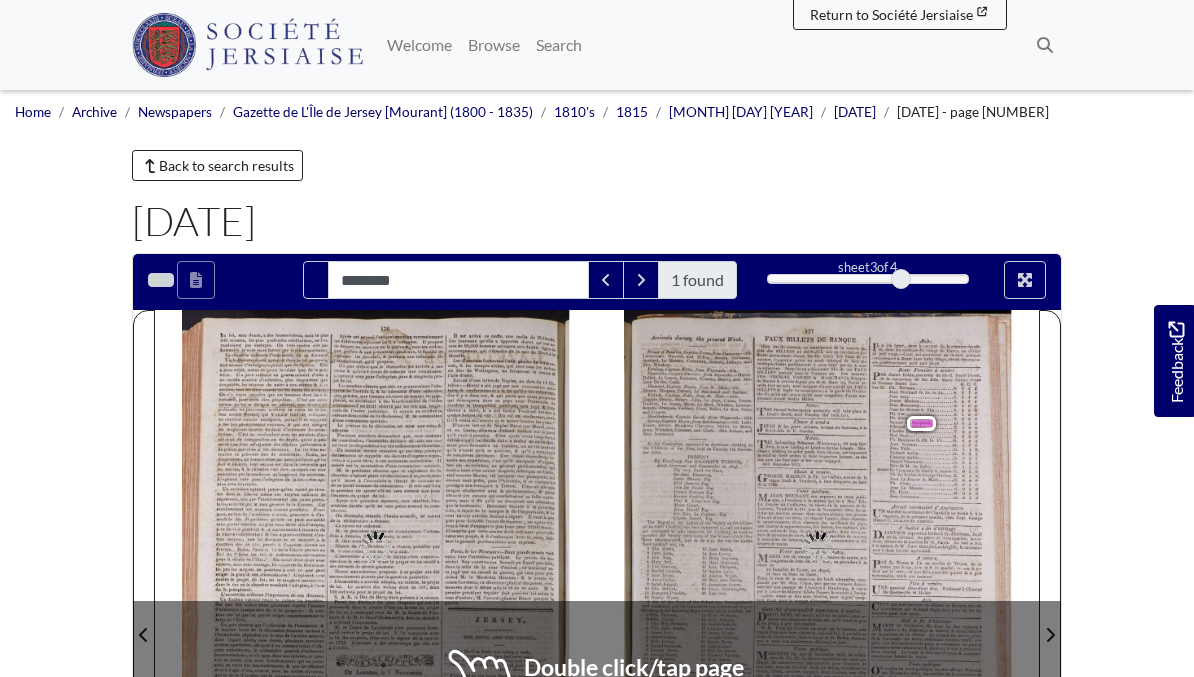 type on "********" 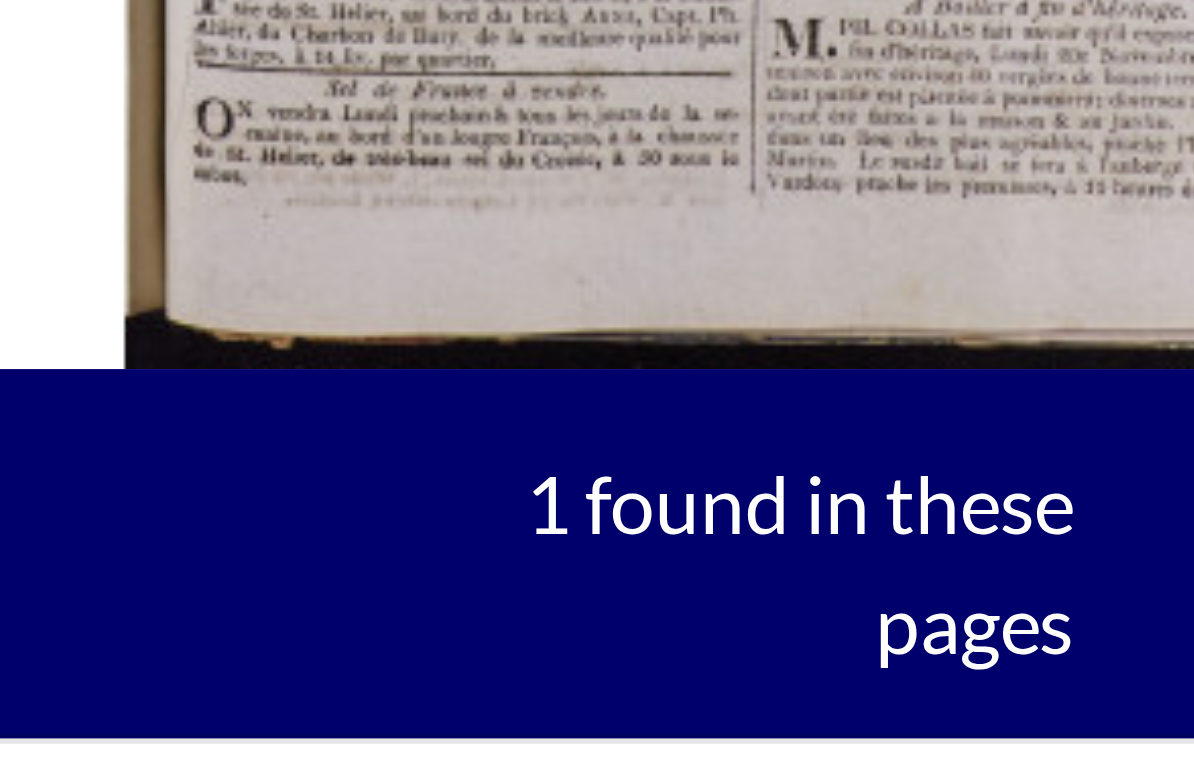 scroll, scrollTop: 237, scrollLeft: 0, axis: vertical 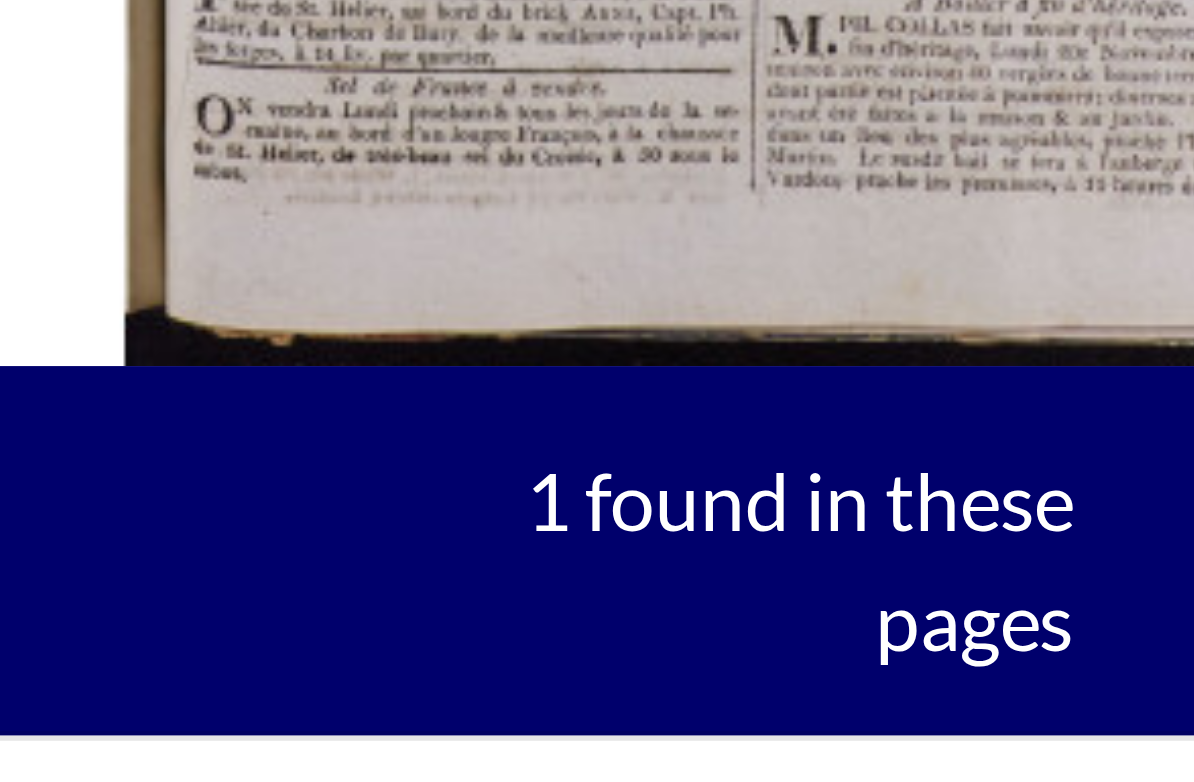 click on "1 found in these pages" at bounding box center (739, 734) 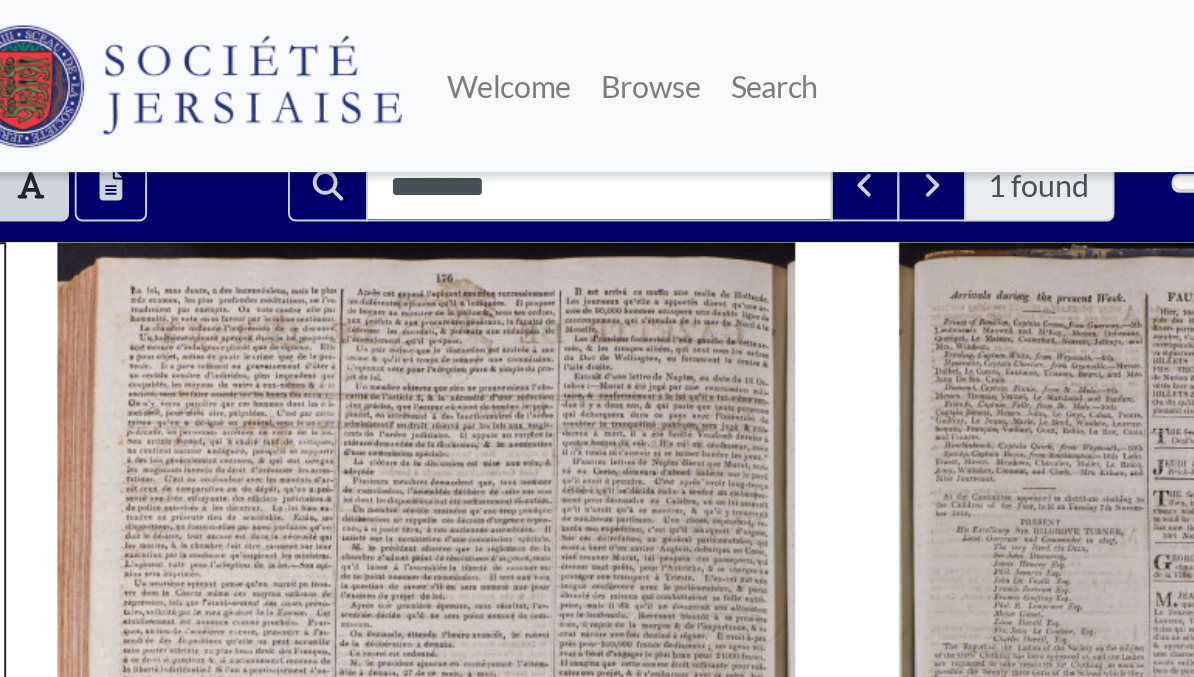 scroll, scrollTop: 182, scrollLeft: 0, axis: vertical 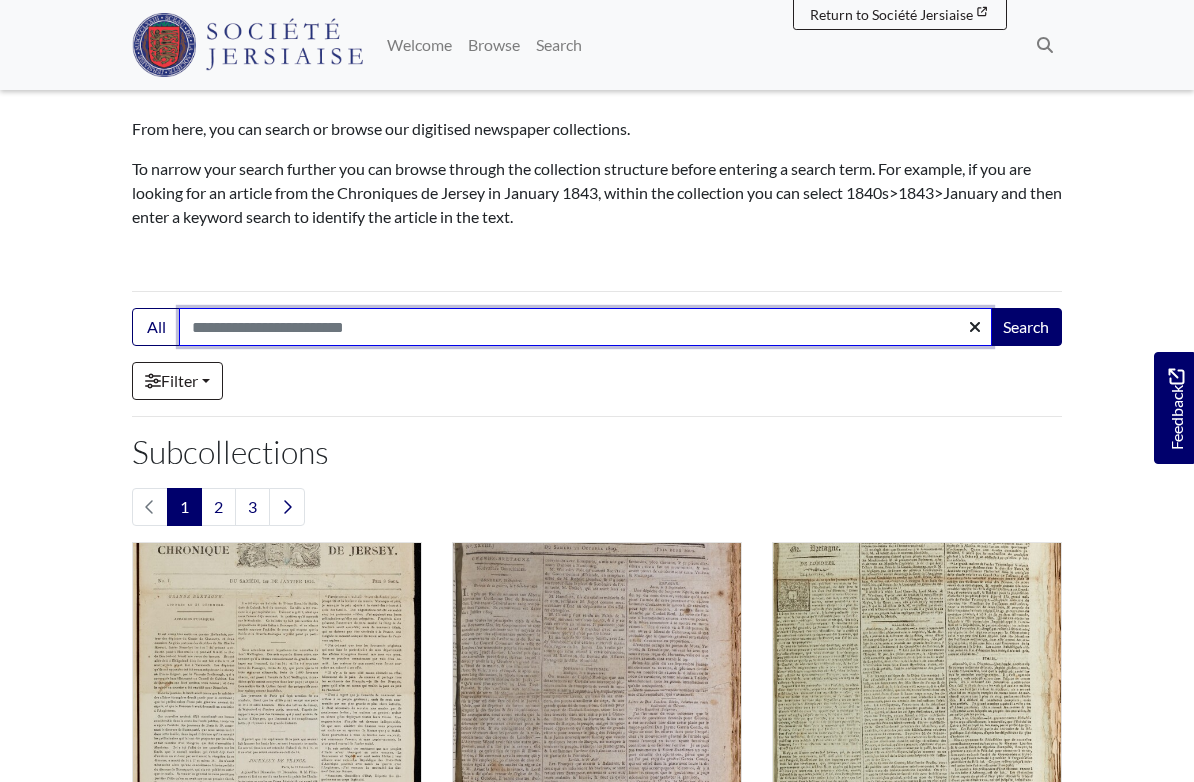 click on "Search:" at bounding box center [585, 327] 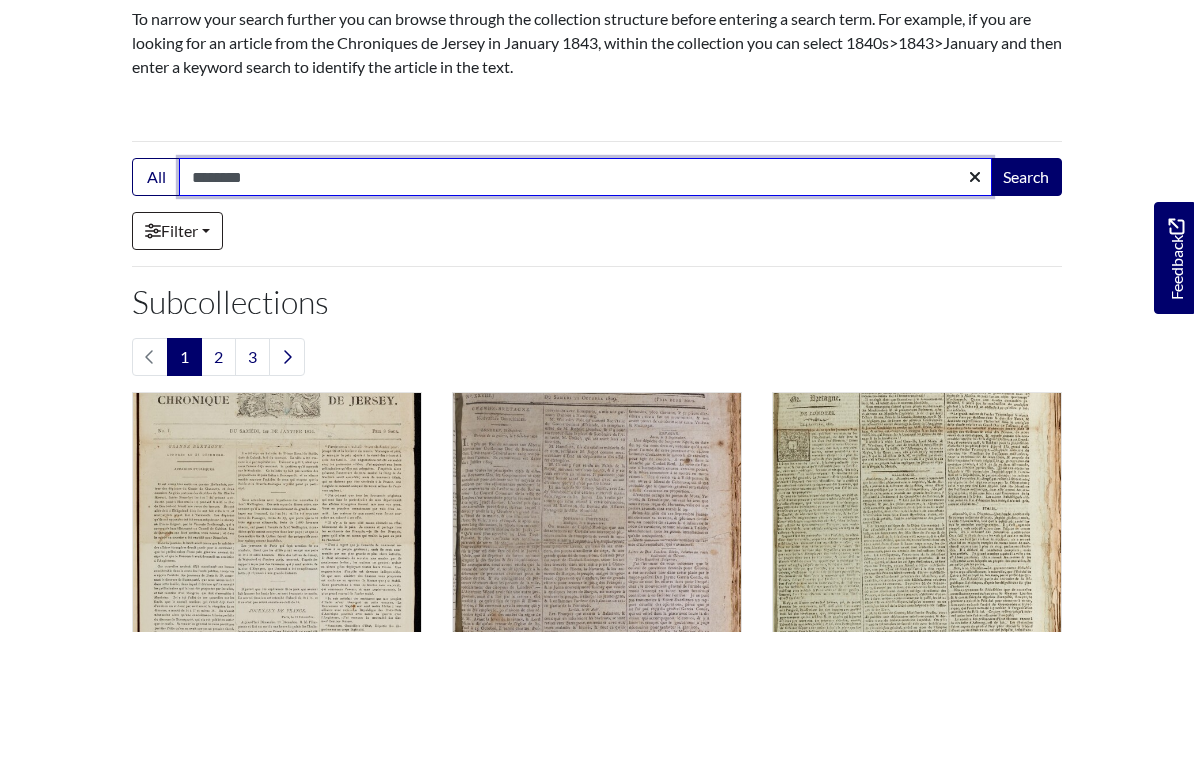 type on "********" 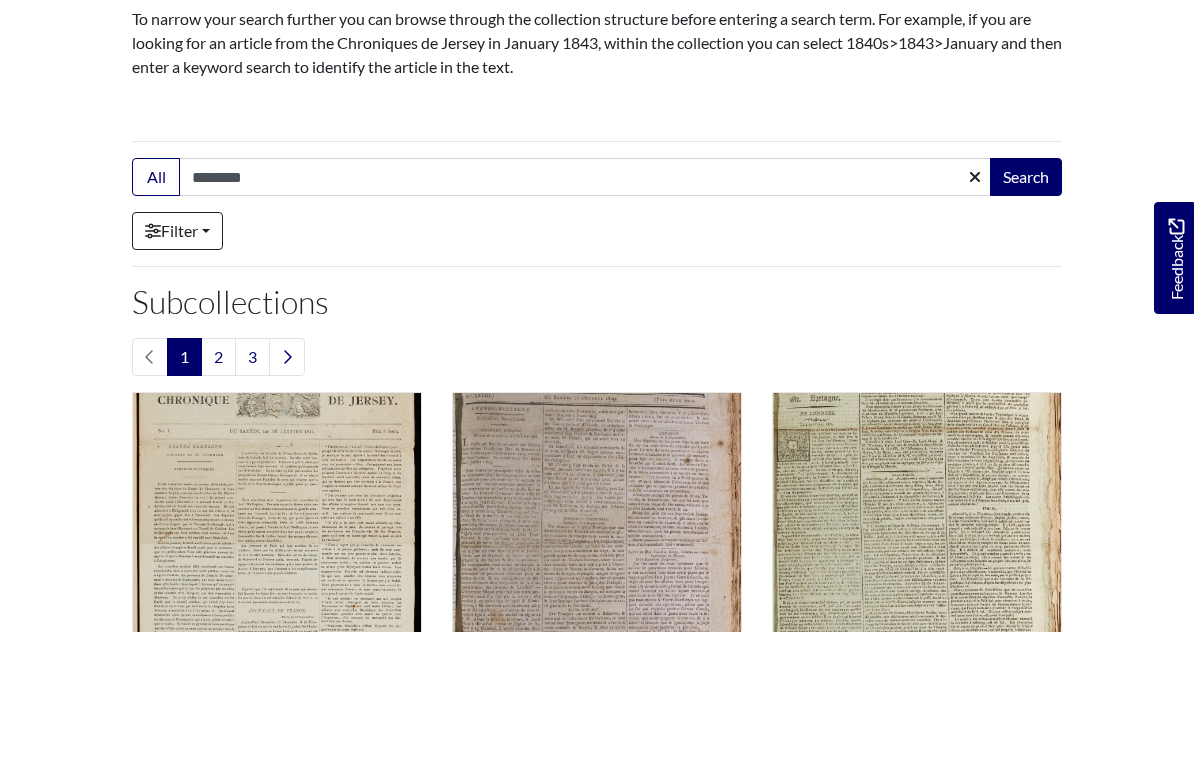 click on "Filter" at bounding box center [177, 381] 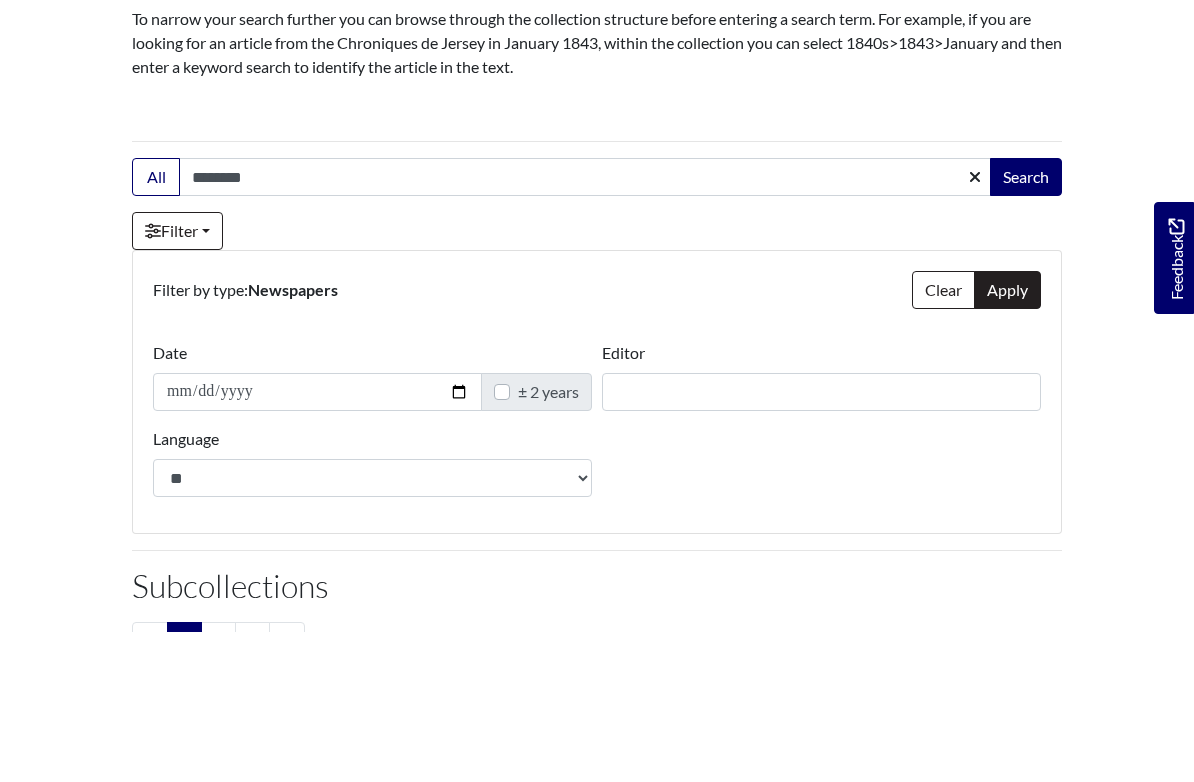 scroll, scrollTop: 328, scrollLeft: 0, axis: vertical 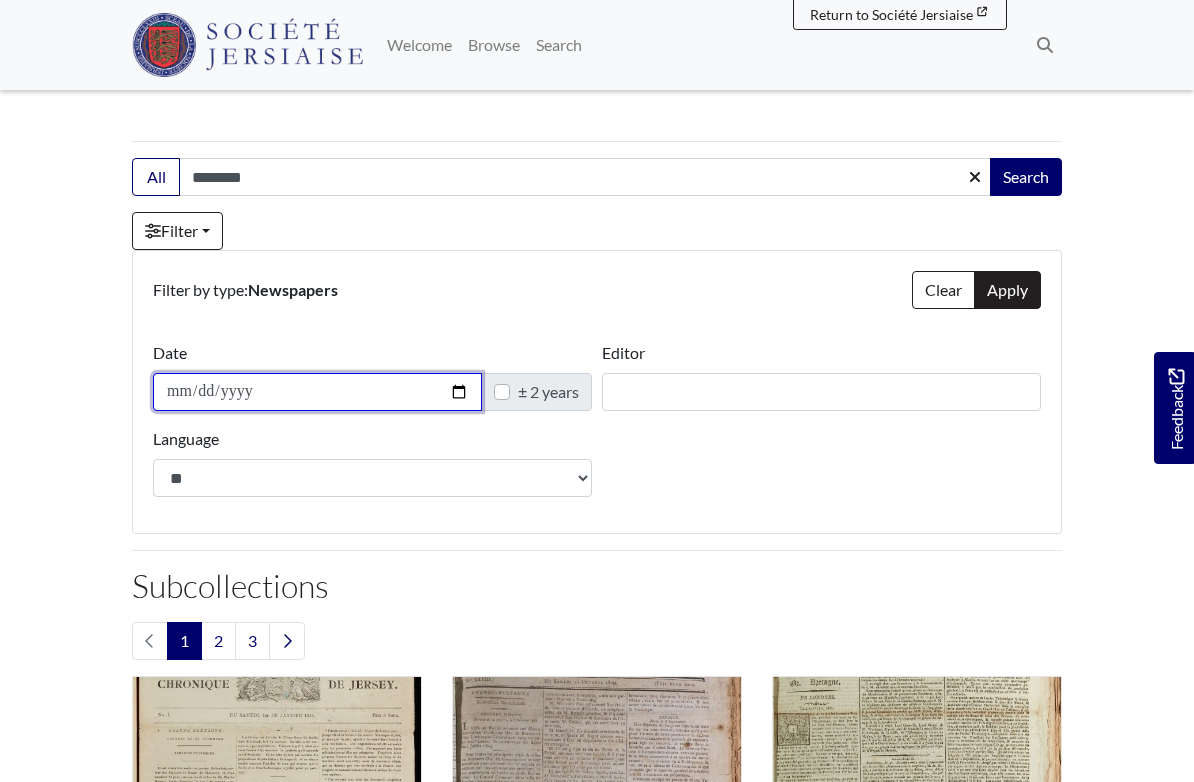 click on "Date" at bounding box center [317, 392] 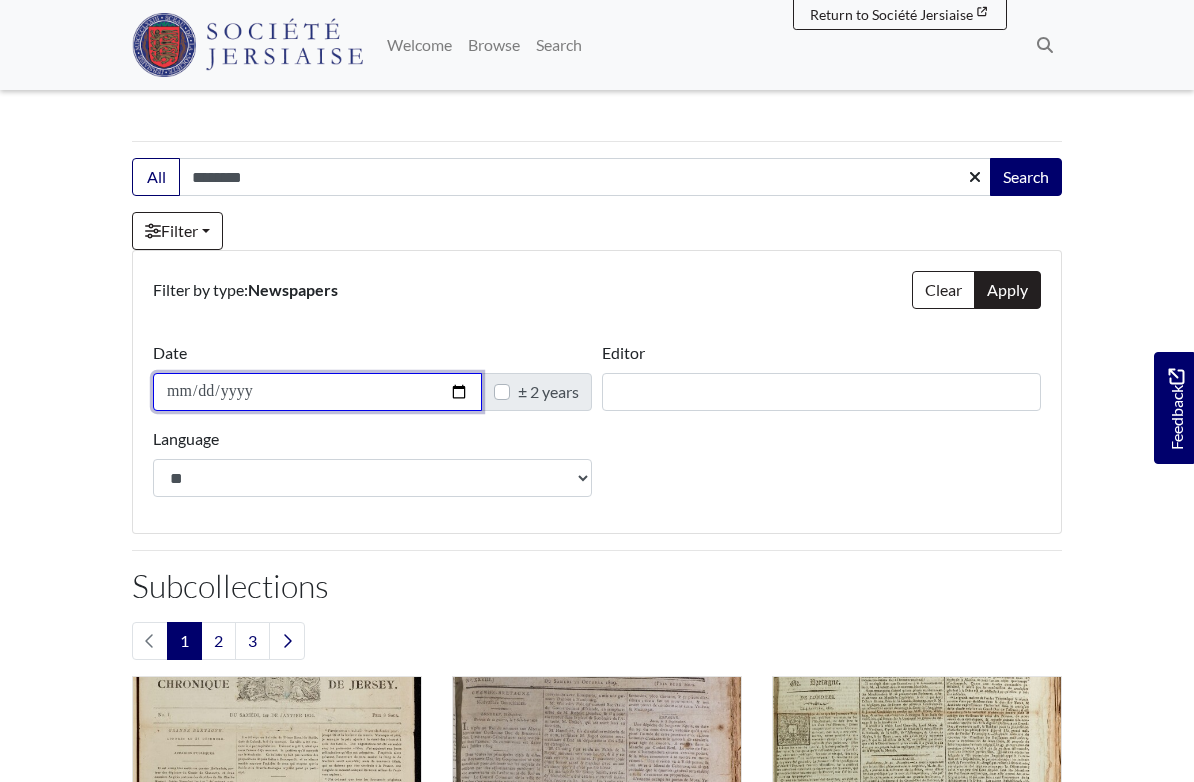 type on "**********" 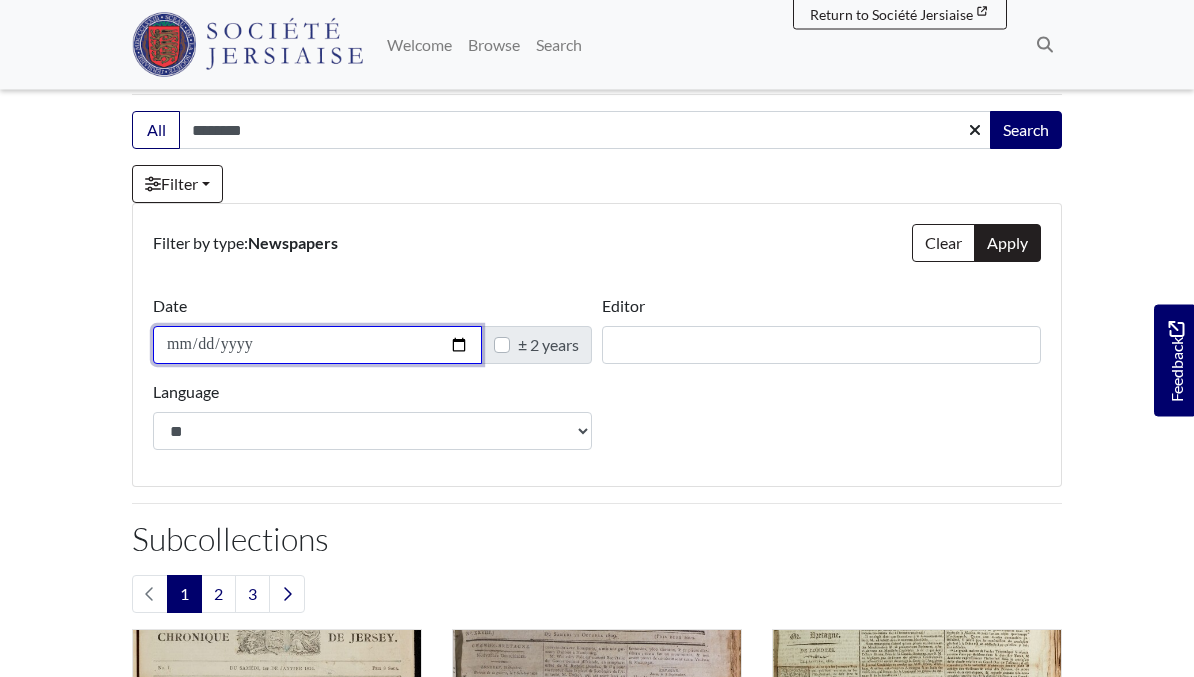 scroll, scrollTop: 371, scrollLeft: 0, axis: vertical 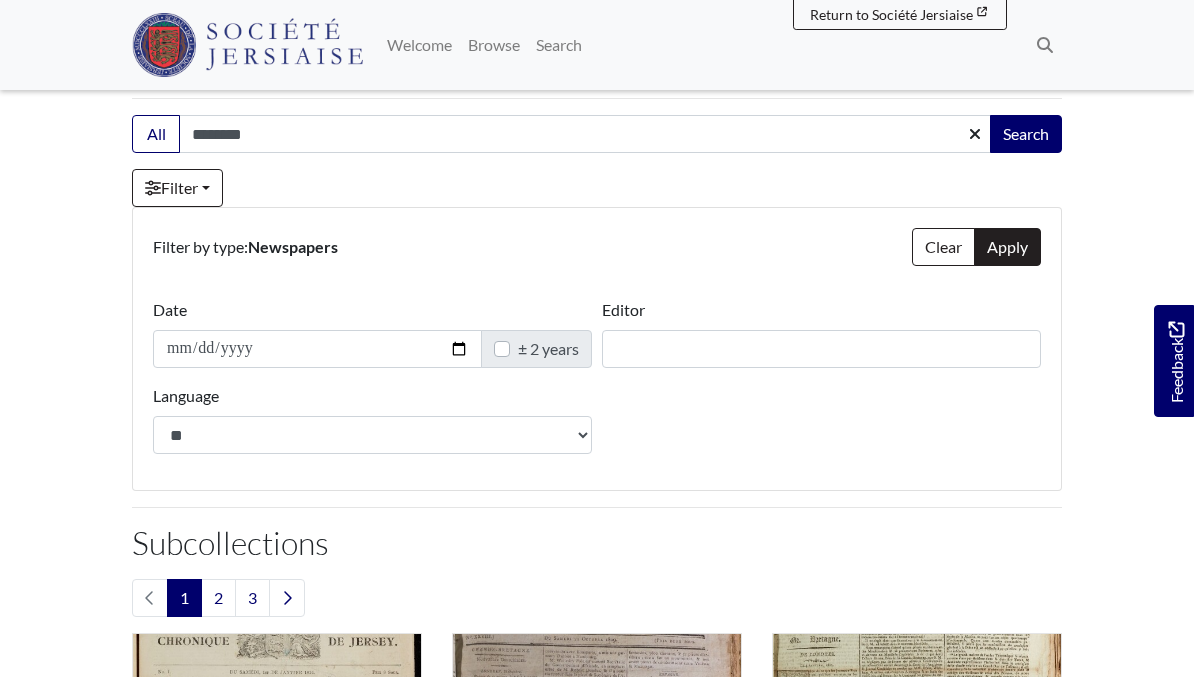 click on "Apply" at bounding box center [1007, 247] 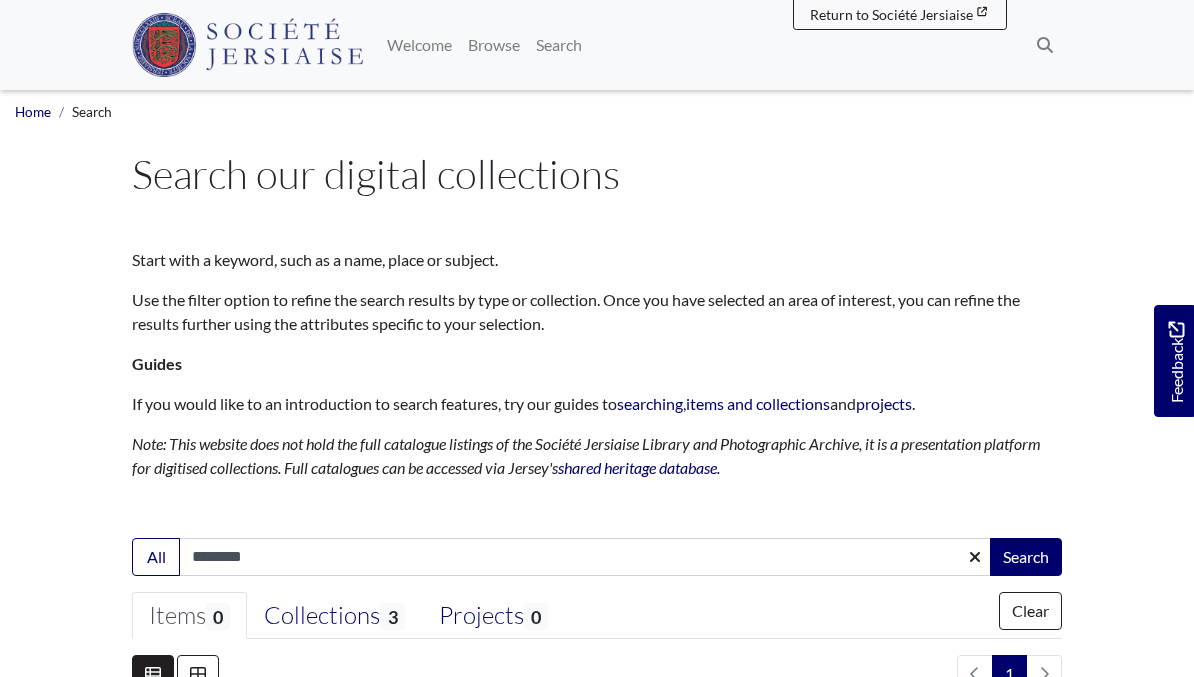 select on "***" 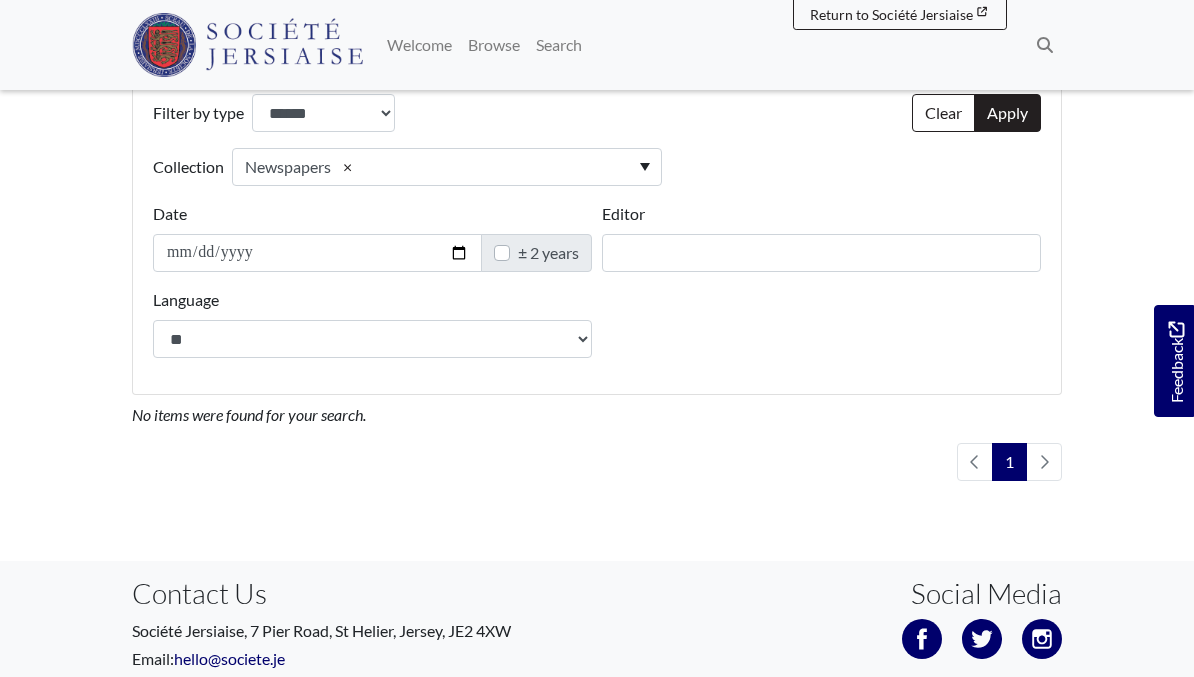 scroll, scrollTop: 689, scrollLeft: 0, axis: vertical 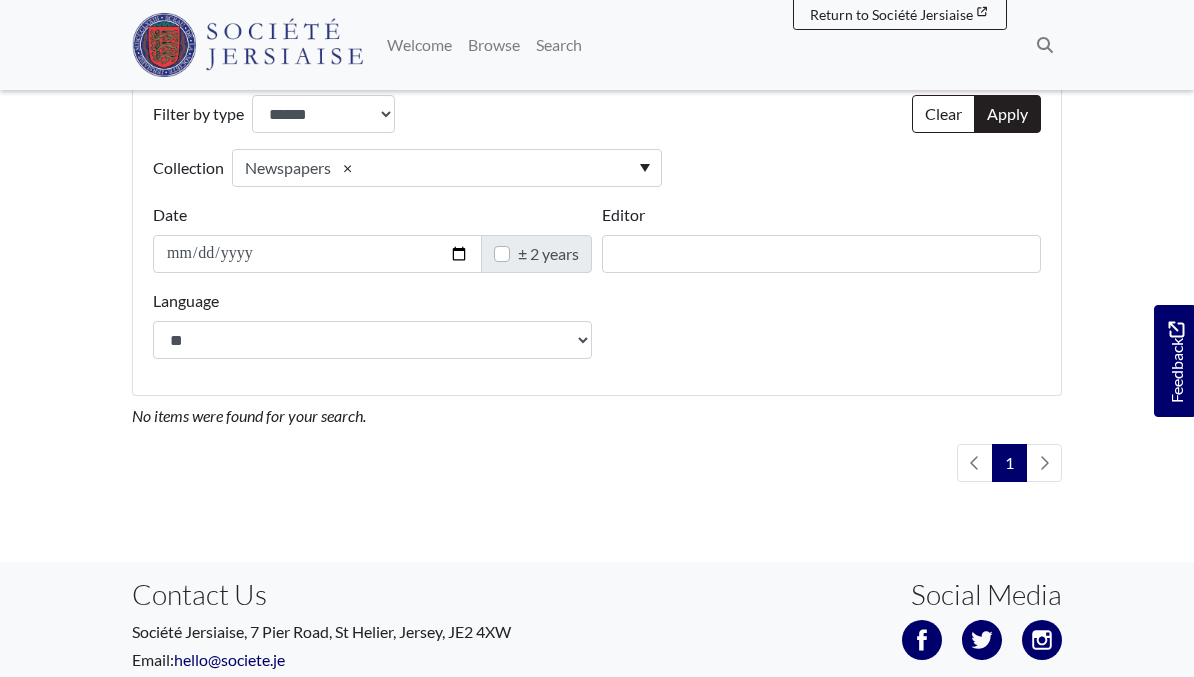 click on "± 2 years" at bounding box center [548, 254] 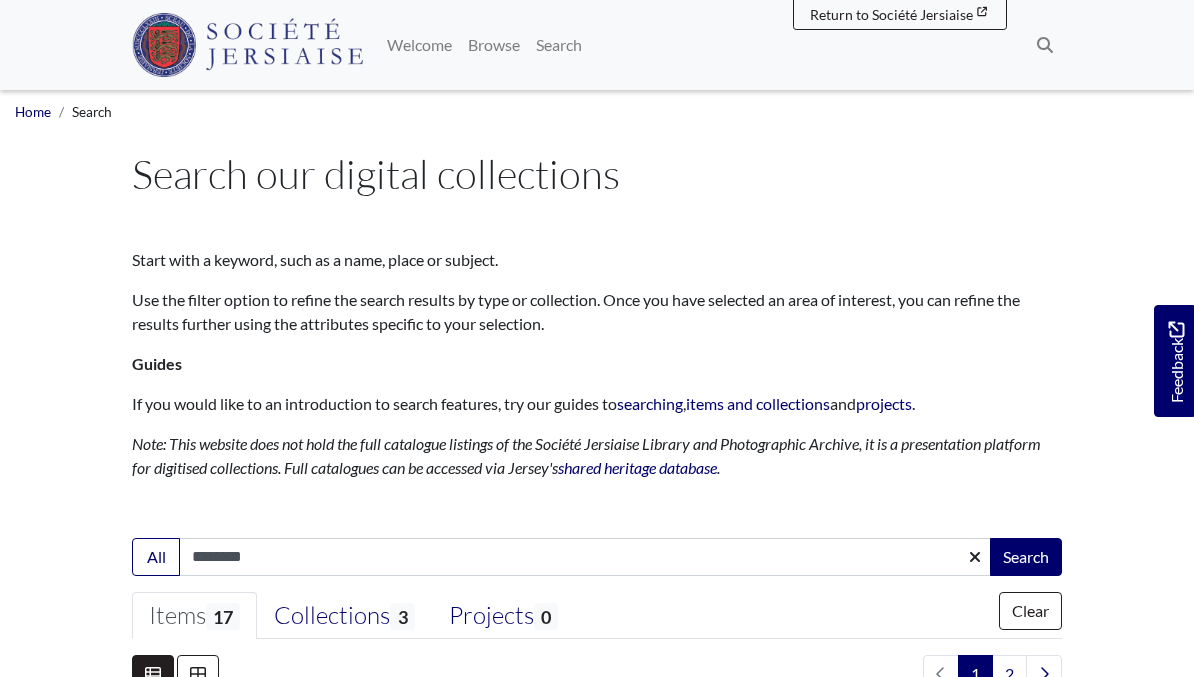 select on "***" 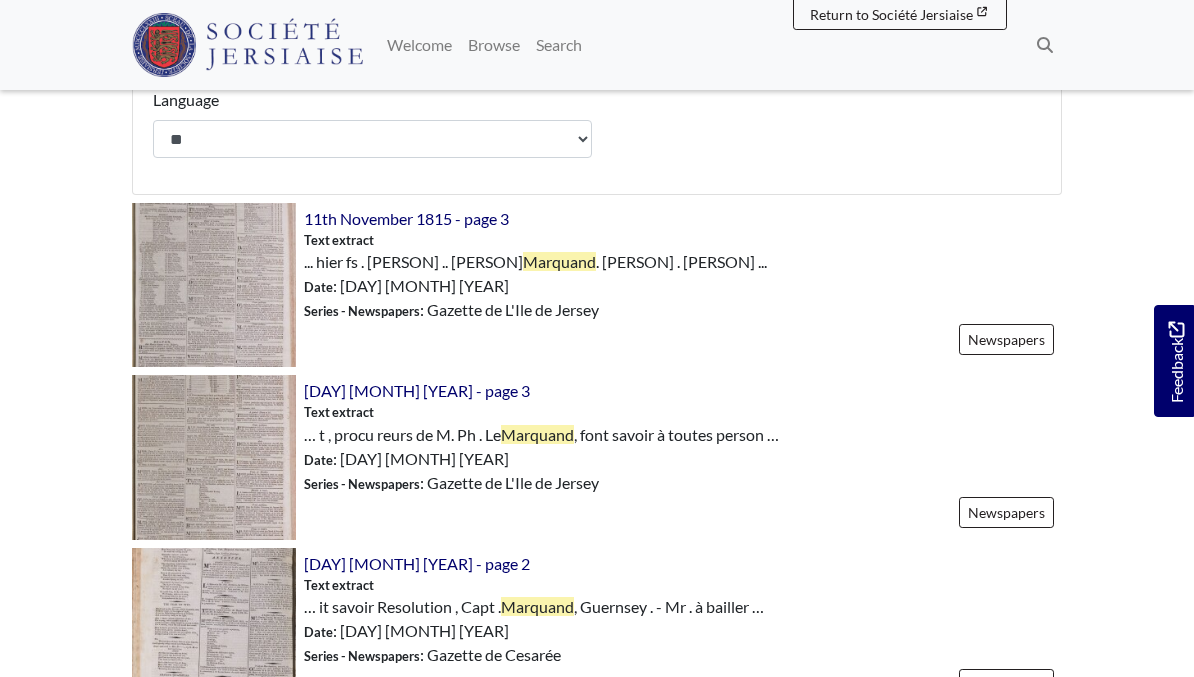 scroll, scrollTop: 886, scrollLeft: 0, axis: vertical 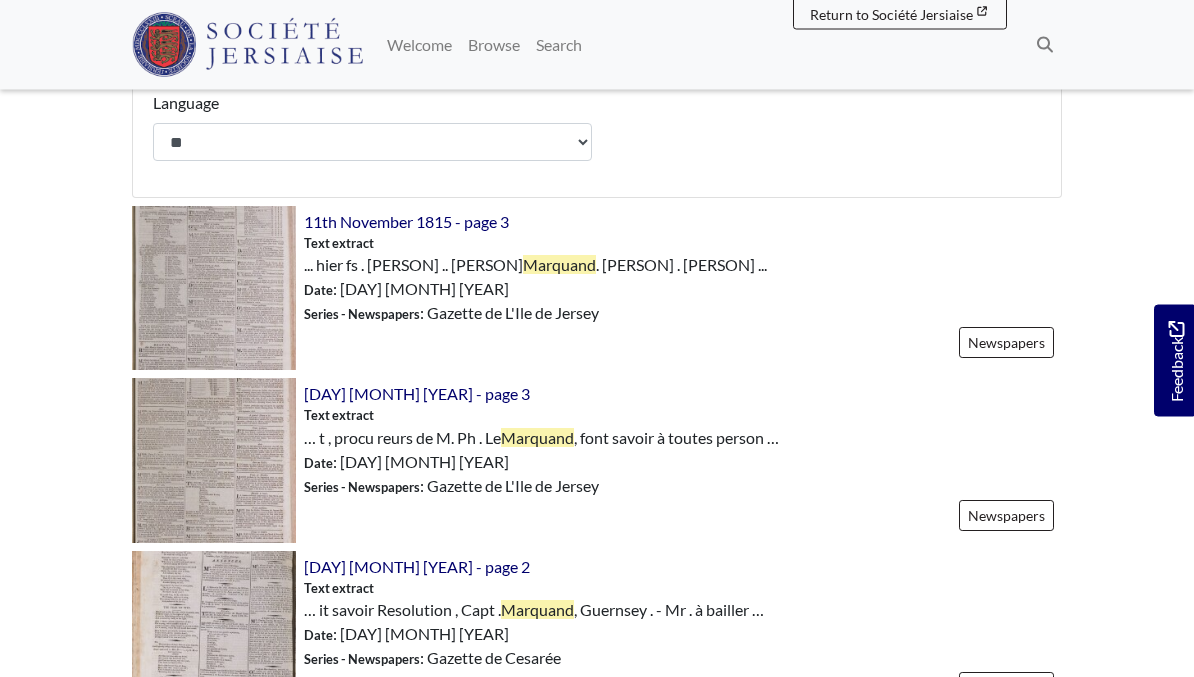 click at bounding box center (214, 289) 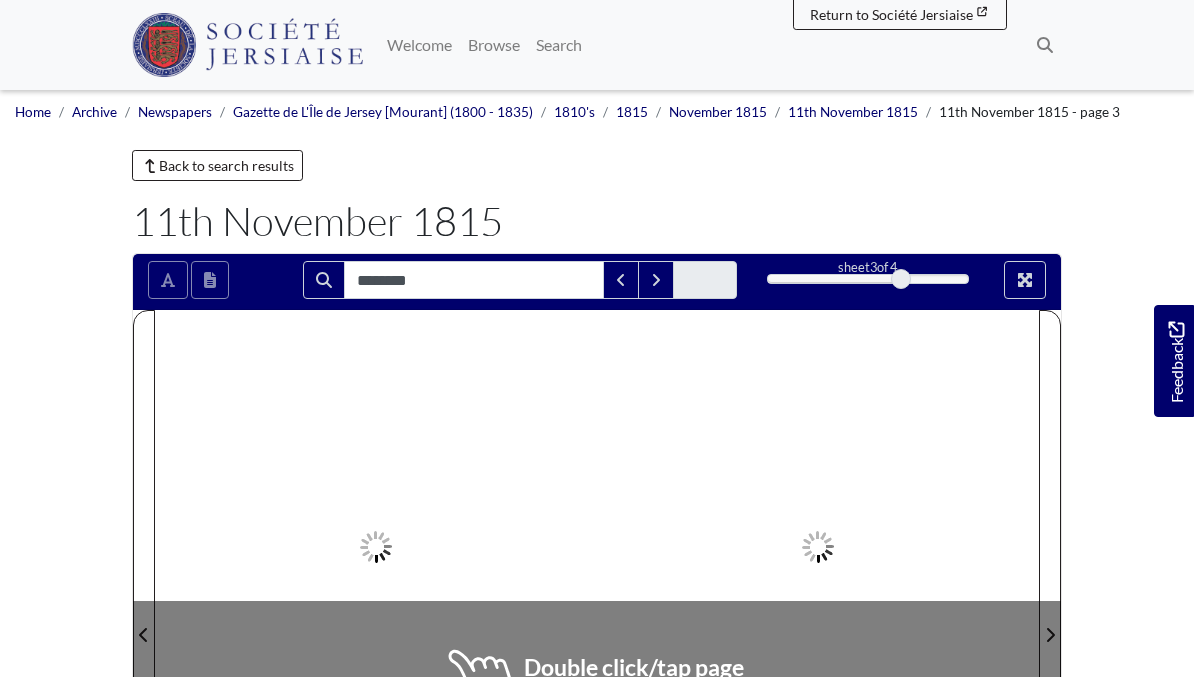 scroll, scrollTop: 0, scrollLeft: 0, axis: both 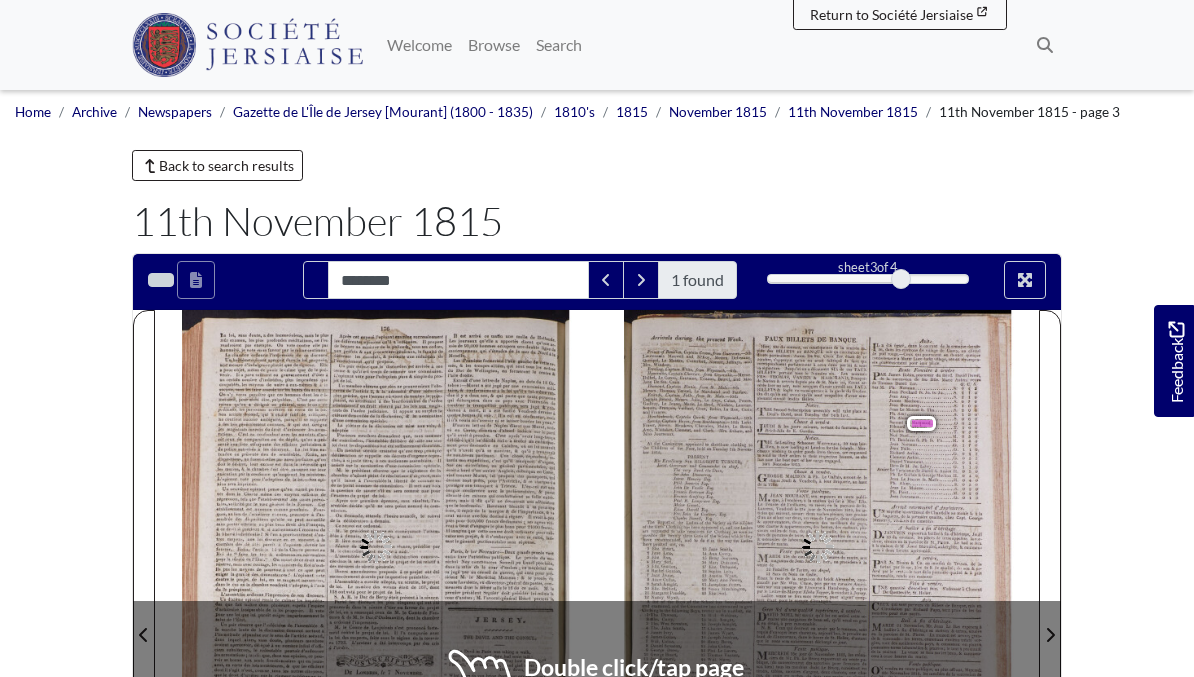 type on "********" 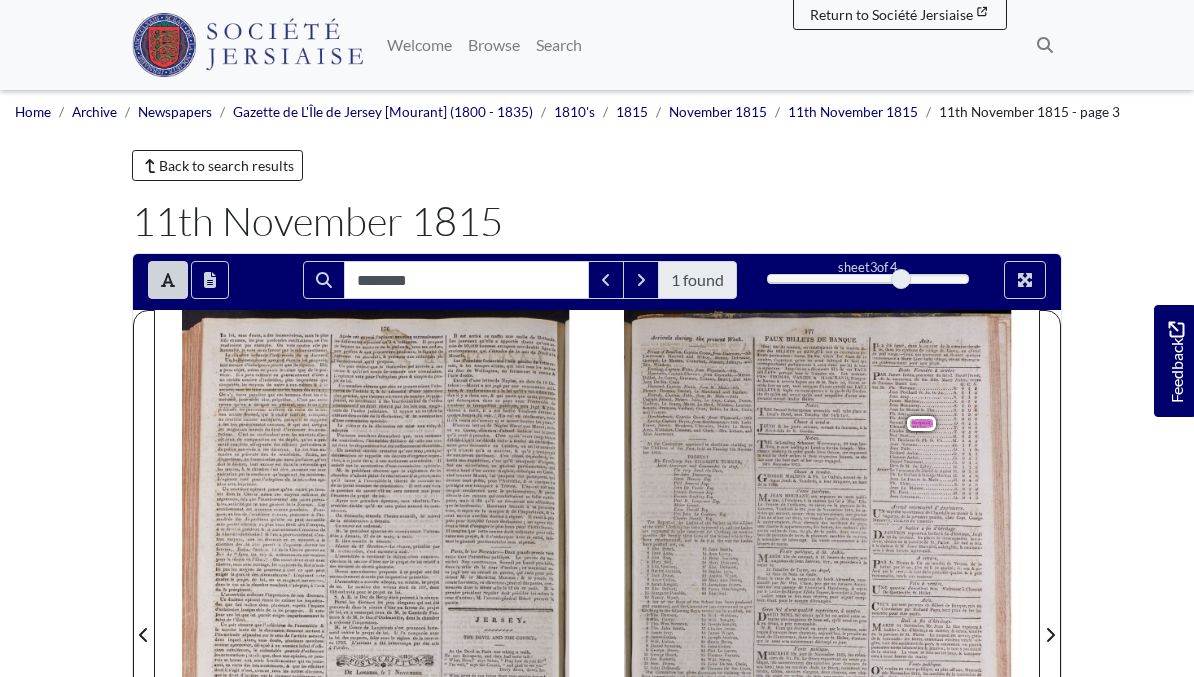 click on "George" at bounding box center (931, 474) 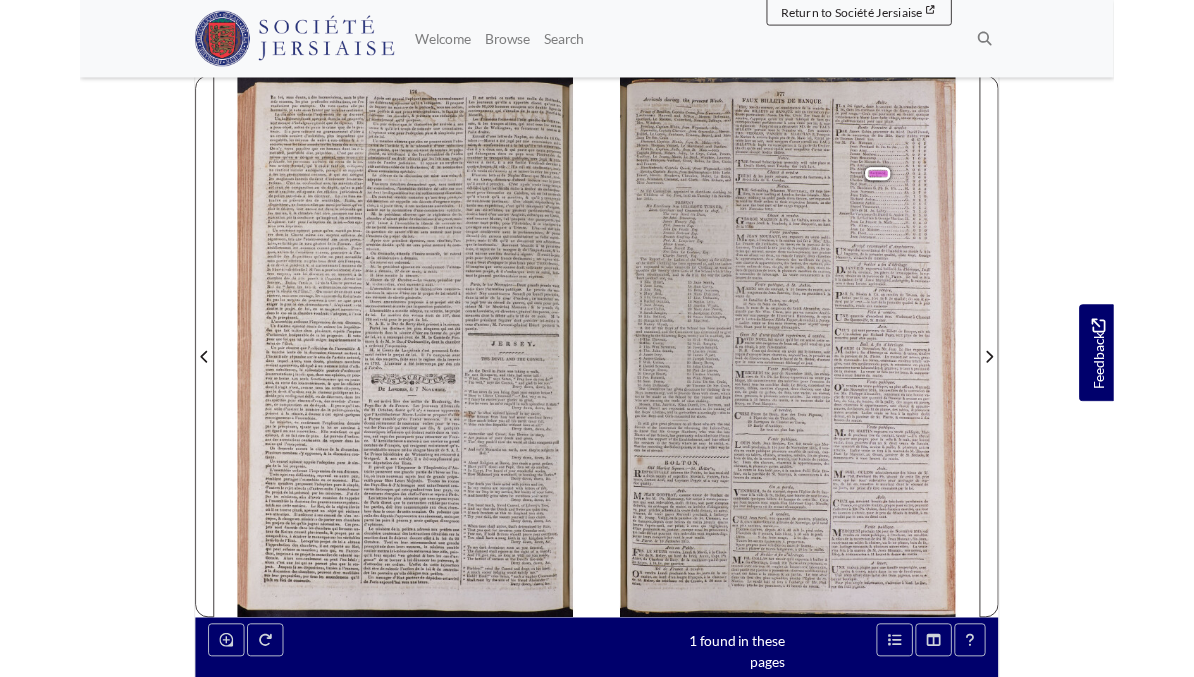 scroll, scrollTop: 223, scrollLeft: 0, axis: vertical 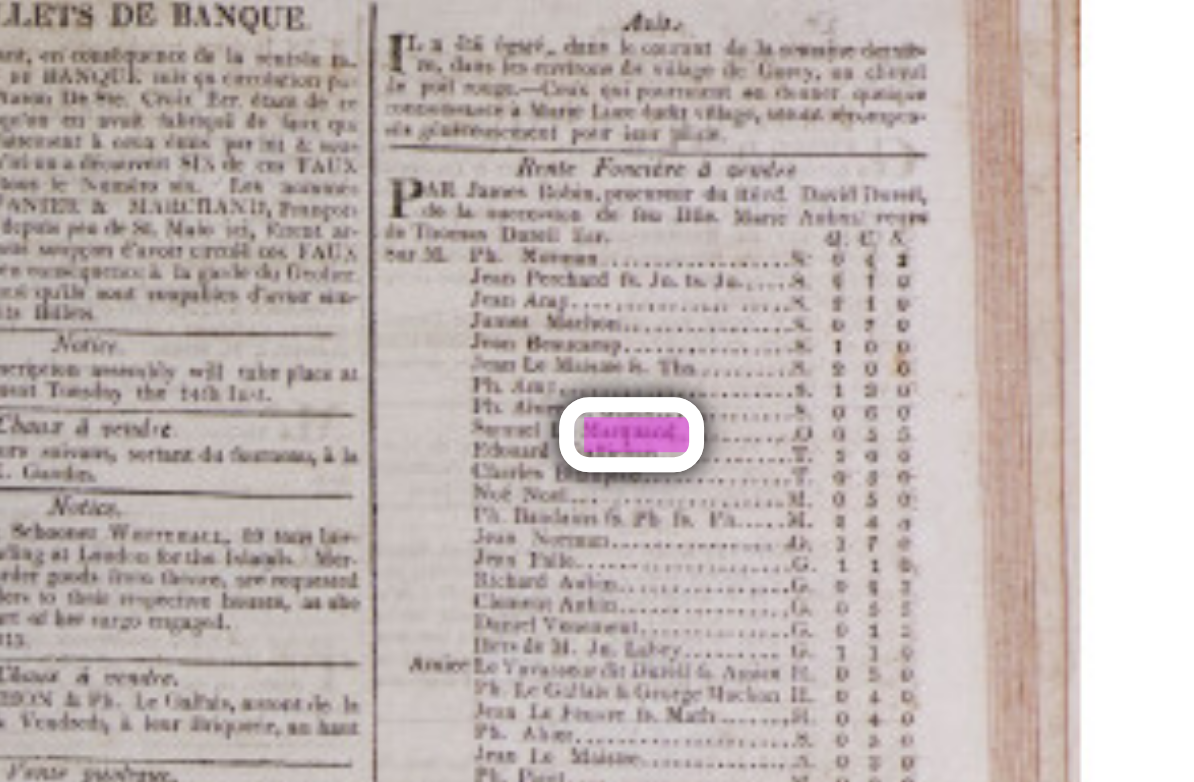 click on "Marquand" at bounding box center (921, 200) 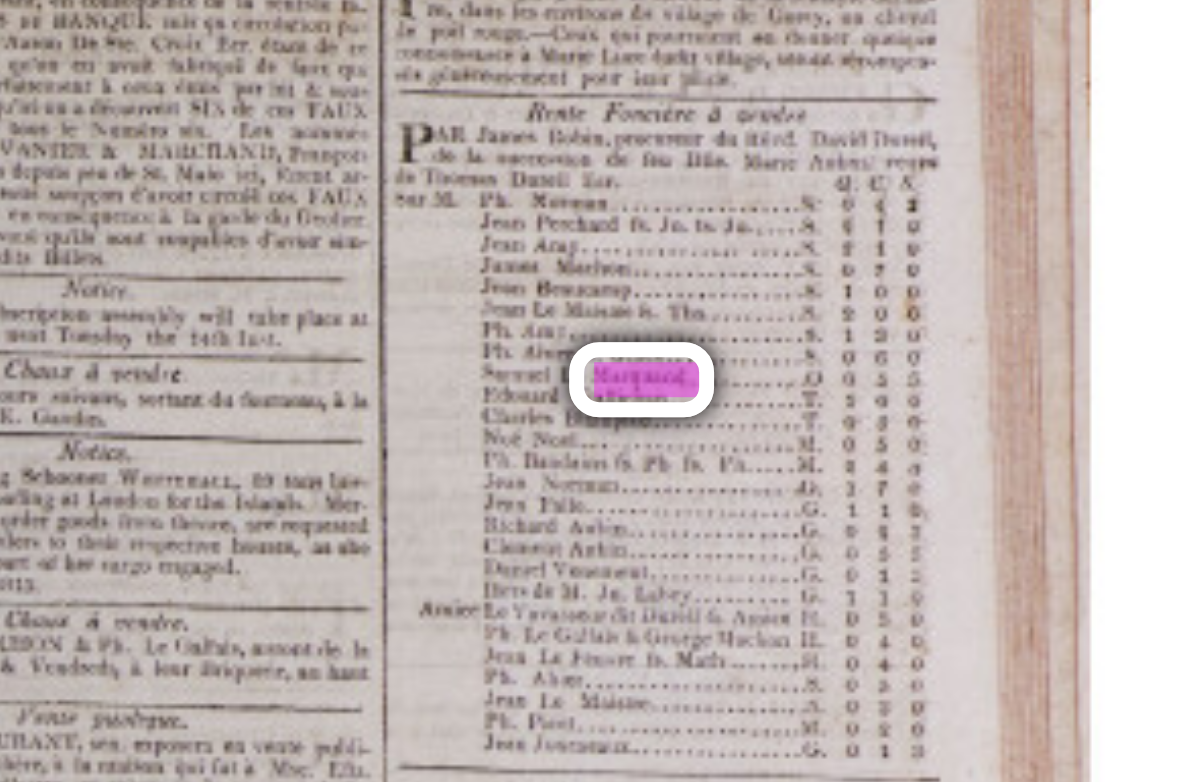 click on "Arrivals  during  the  present  Week  .
swoll  reading
Prince  of  Bouillon  ,  Captain  Croom  ,  from  Guernsey  ,  5th  Lieutenants  Maxwell  and  M'Koy  ,  Messrs  .  Debeaune  ,  Queripel  ,  Le  Maistre  ,  Cutterford  ,  Norcott  ,  Jeffrays  ,  and  Mrs.  Windsor  .  i  be  Freeling  ,  Captain  White  ,  from  Weymouth  ,  6th  .  Hyacinthe  ,  Captain  Chartier  .  from  Granville  .  -  Messrs  .  Dolbel  ,  Le  Cornu  ,  Fontaine  ,  Trianon  ,  Baurel  ,  and  Miss  Jane  De  Ste  .  Croix  .
177
FAUX  BILLETS  DE  BANQUE  .  Hier  ,  10e  du  courant  ,  en  conséquence  de  la  rentrée  ra  .  divers  particuliers  :  Aaron  De  Ste  .  Croix  Ecr  .  étant  de  ce  pide  des  BILLETS  DE  BANQUE  mis  en  circulation  par  nombre  ,  s'apperçut  qu'on  en  avoit  fabriqué  de  faux  qui  correspondoient  parfaitement  à  ceux  émis  par  lui  &  sous  sa  signature  .  Jusqu'ici  on  a  découvert  SIX  de  ces  FAUX  BILLETS
nommés
Avis  .
[  L  a  été  égaré  ,,  dans  le" at bounding box center [831, 399] 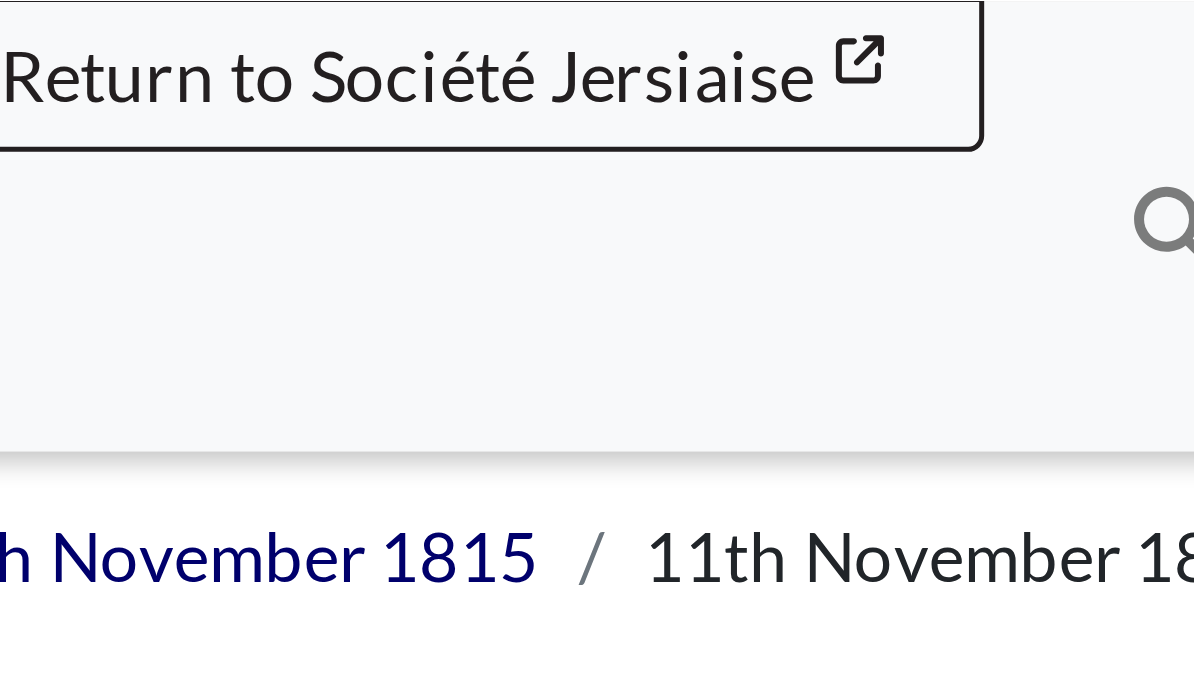 scroll, scrollTop: 0, scrollLeft: 0, axis: both 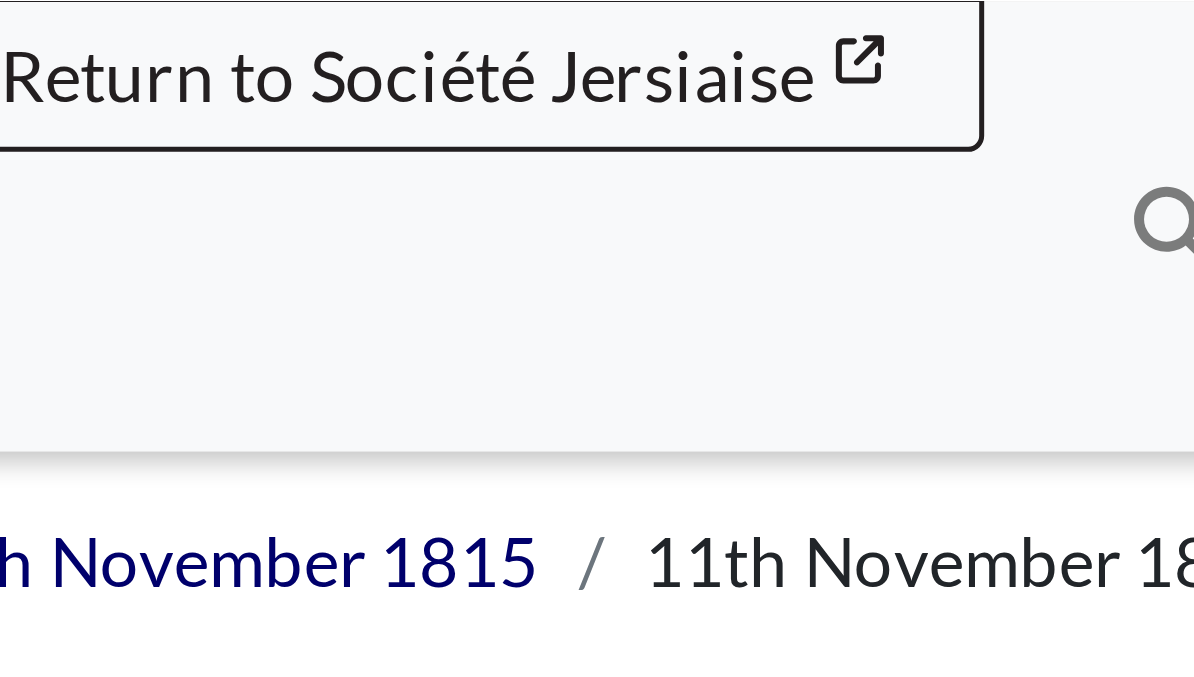 click on "Welcome
Browse
Search
Search" at bounding box center [720, 45] 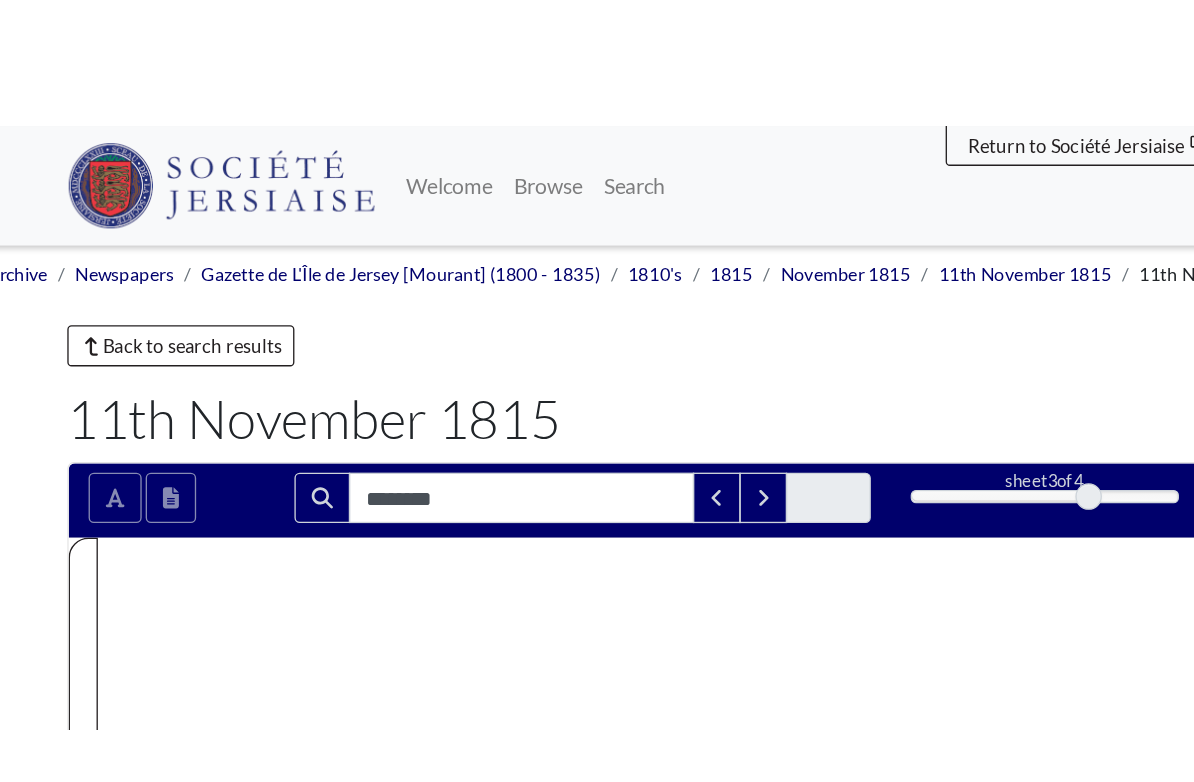 scroll, scrollTop: -52, scrollLeft: 98, axis: both 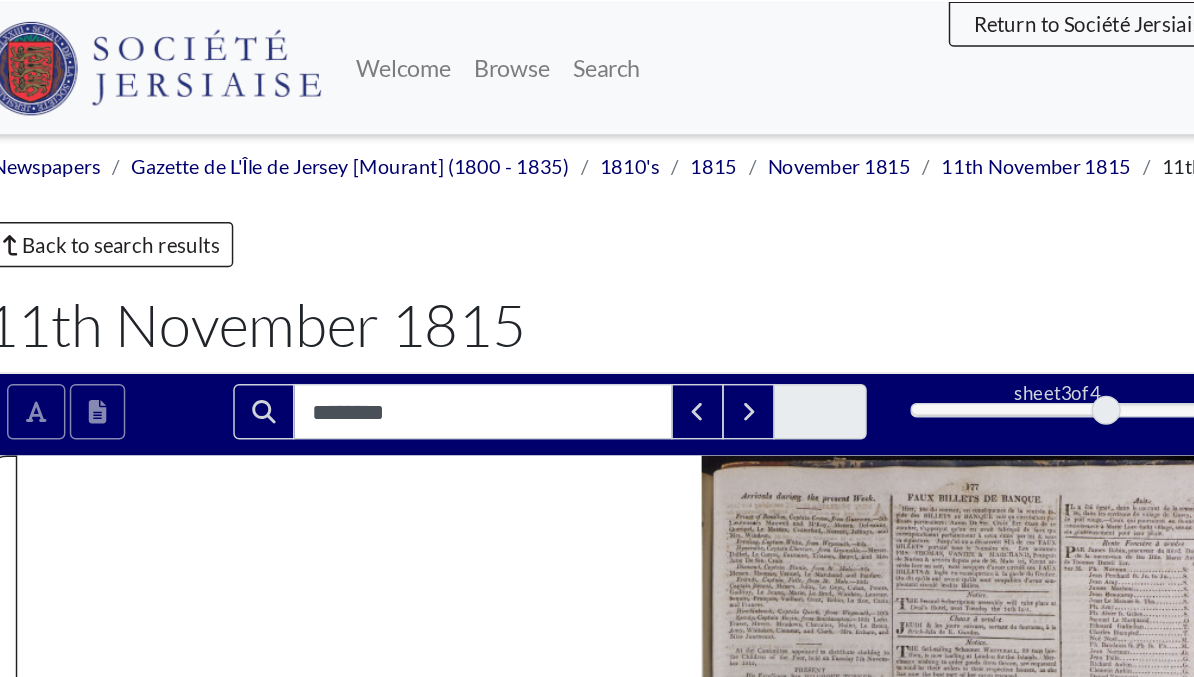 type on "********" 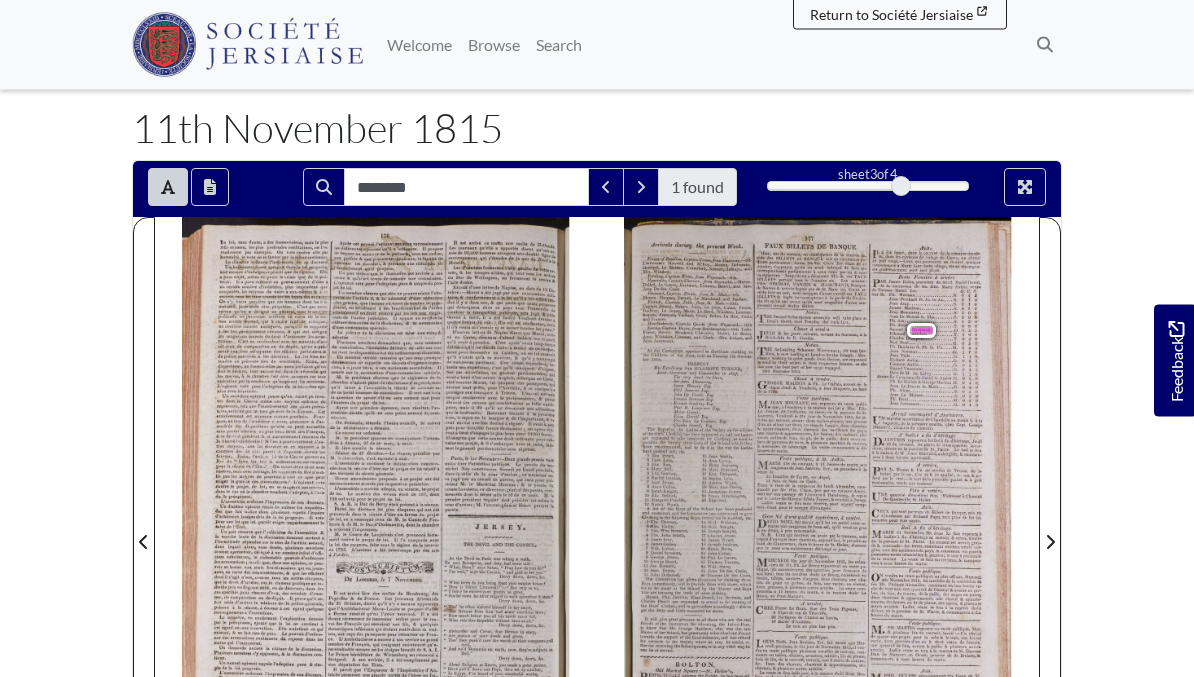 scroll, scrollTop: 60, scrollLeft: 0, axis: vertical 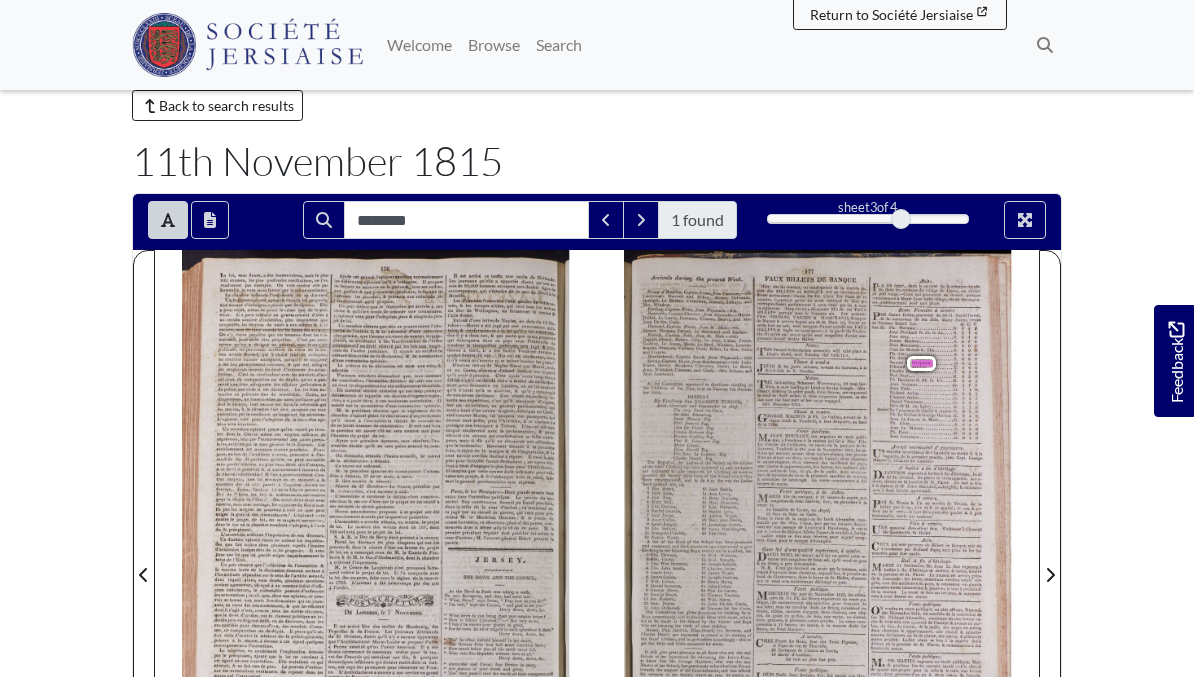 click at bounding box center [1025, 220] 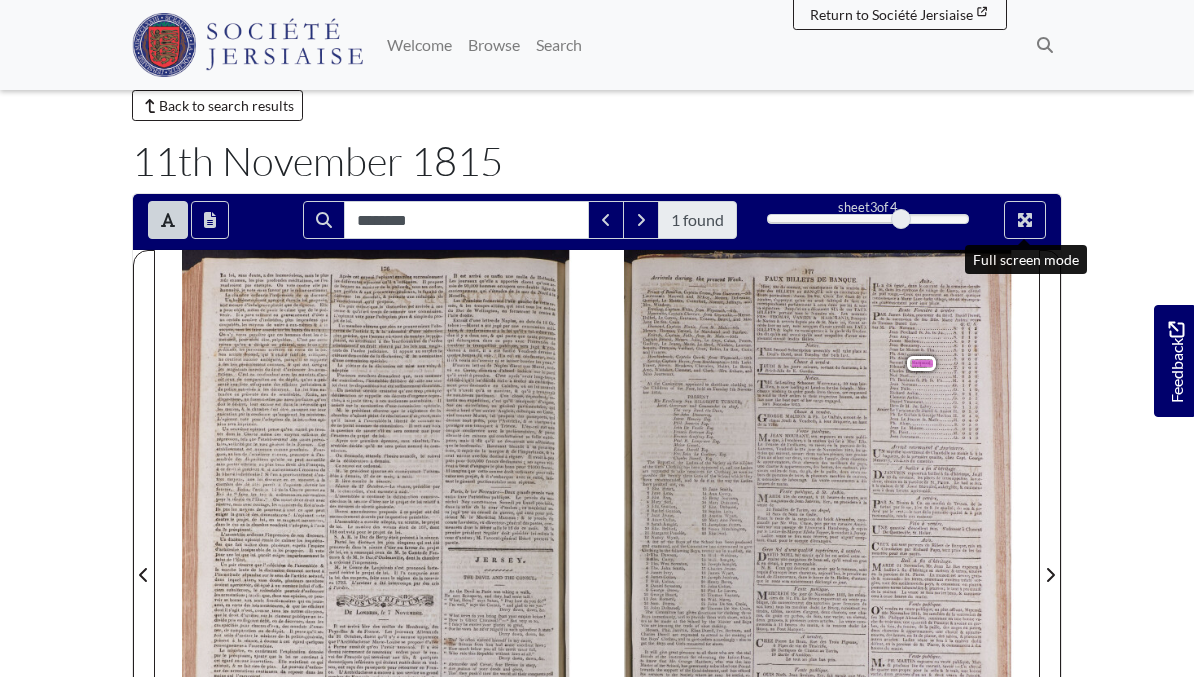 click at bounding box center (1025, 220) 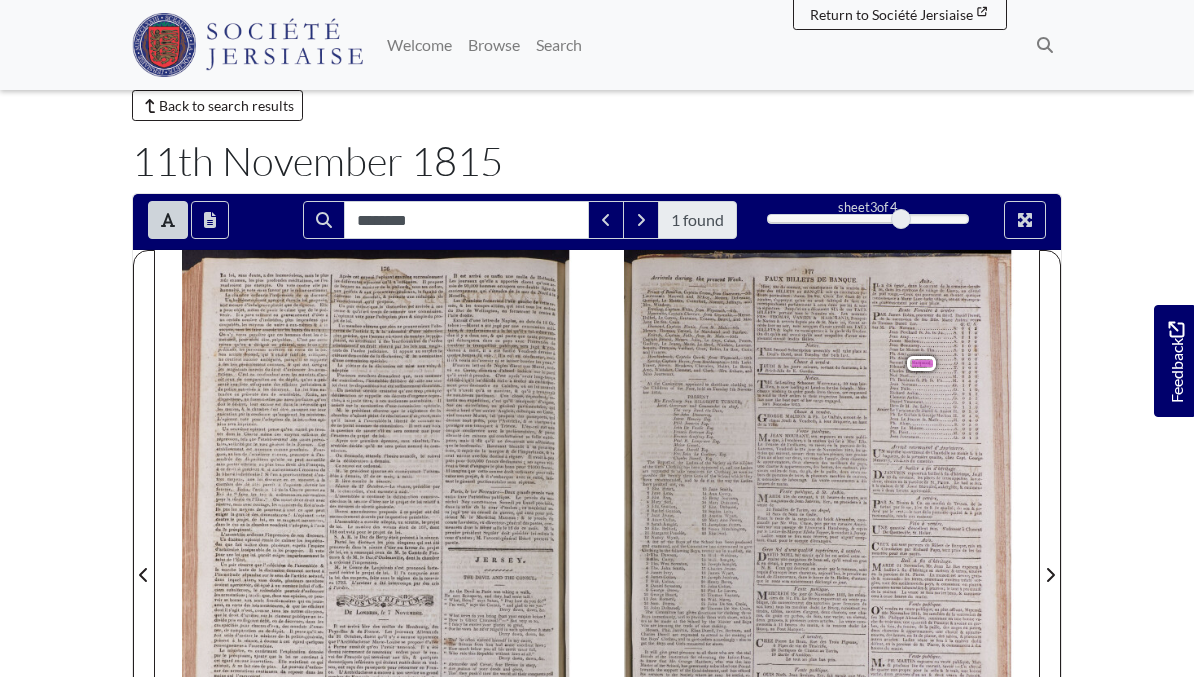 click at bounding box center [1050, 562] 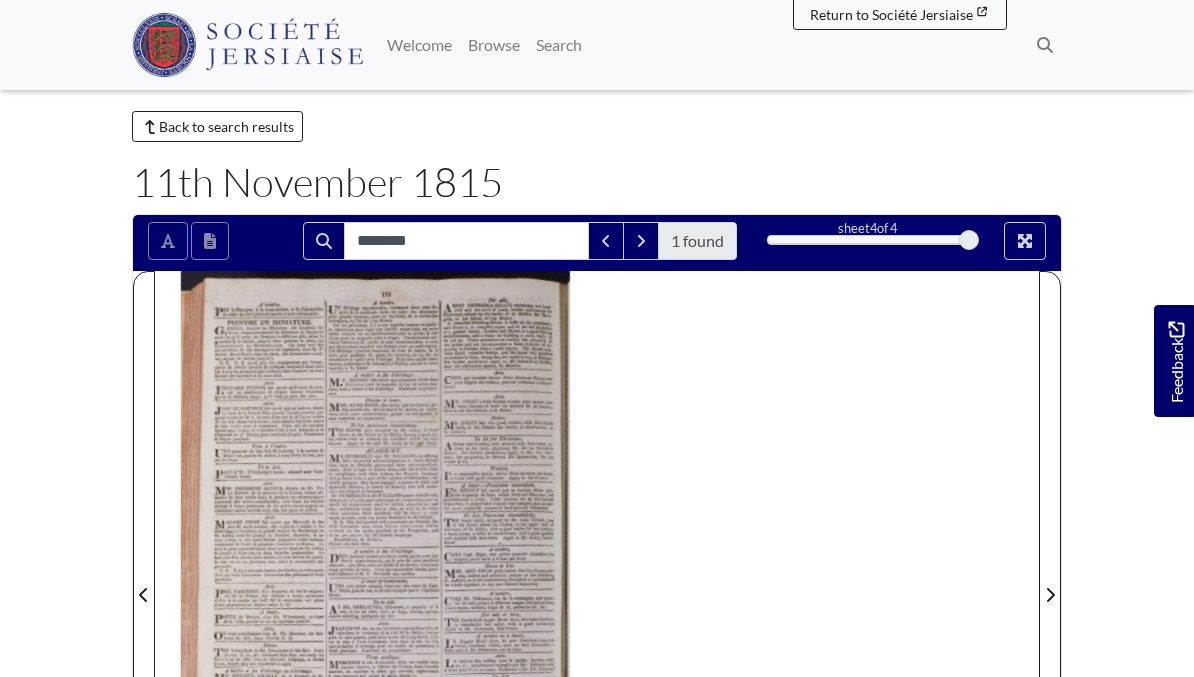 click at bounding box center (606, 241) 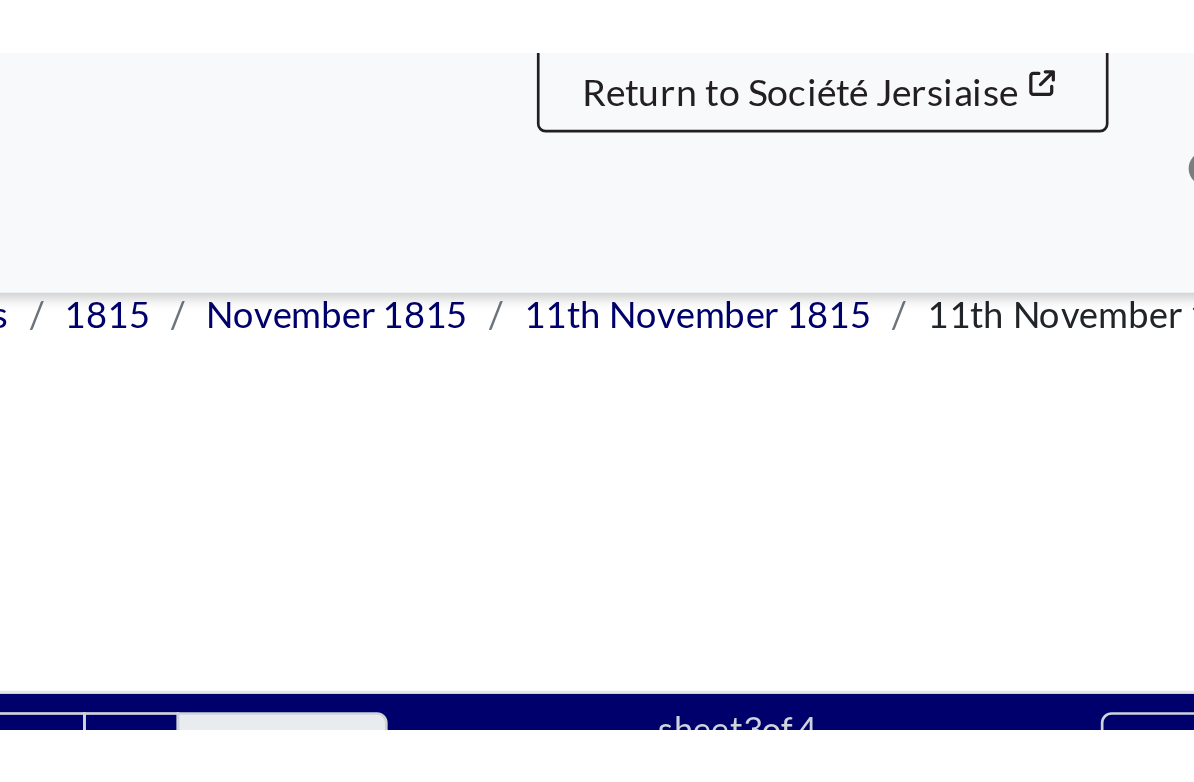 scroll, scrollTop: 0, scrollLeft: 0, axis: both 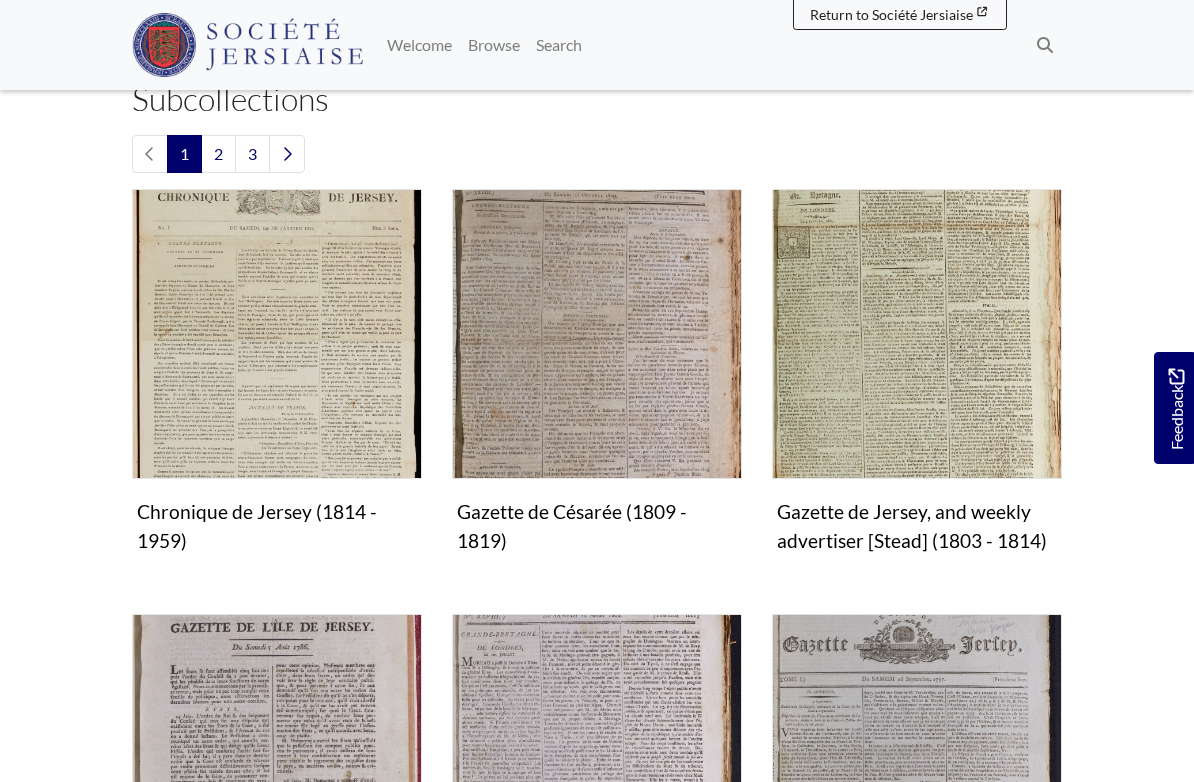 click at bounding box center (597, 334) 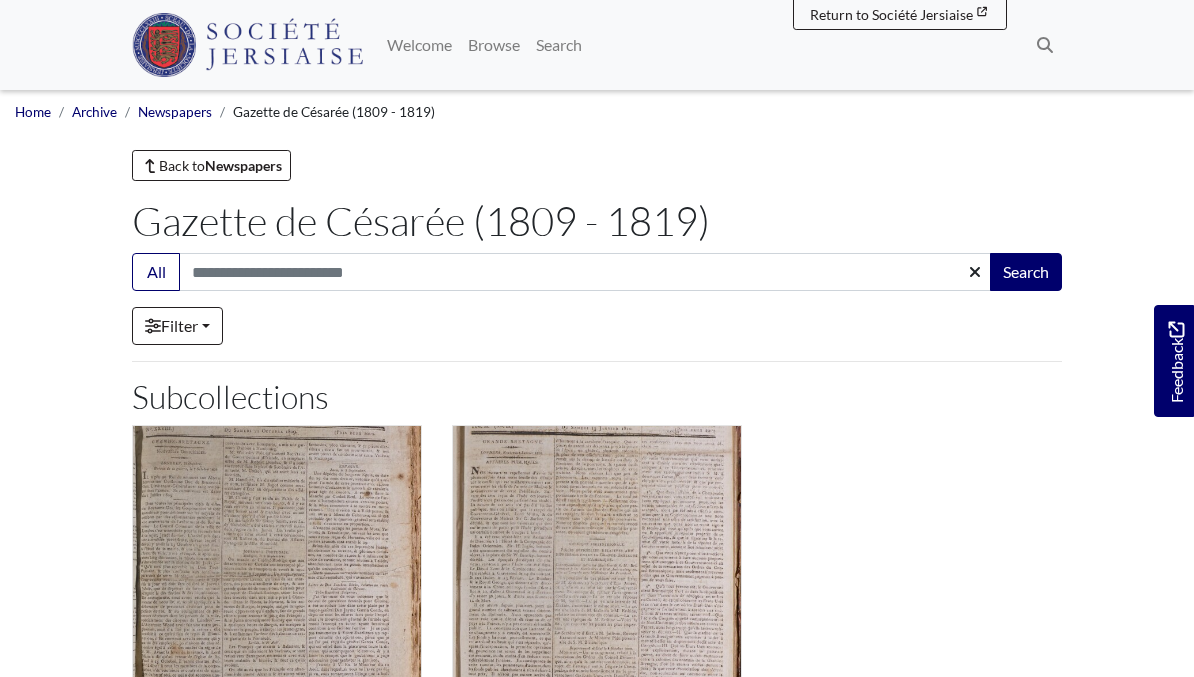 scroll, scrollTop: 0, scrollLeft: 0, axis: both 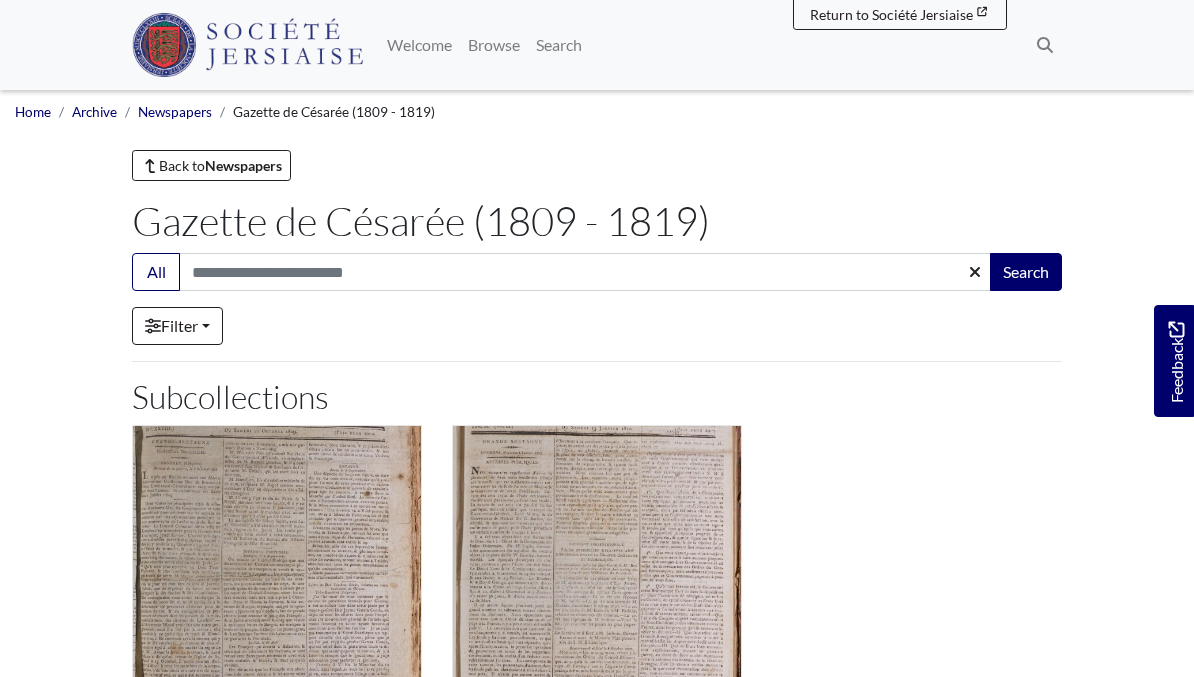 click at bounding box center [277, 570] 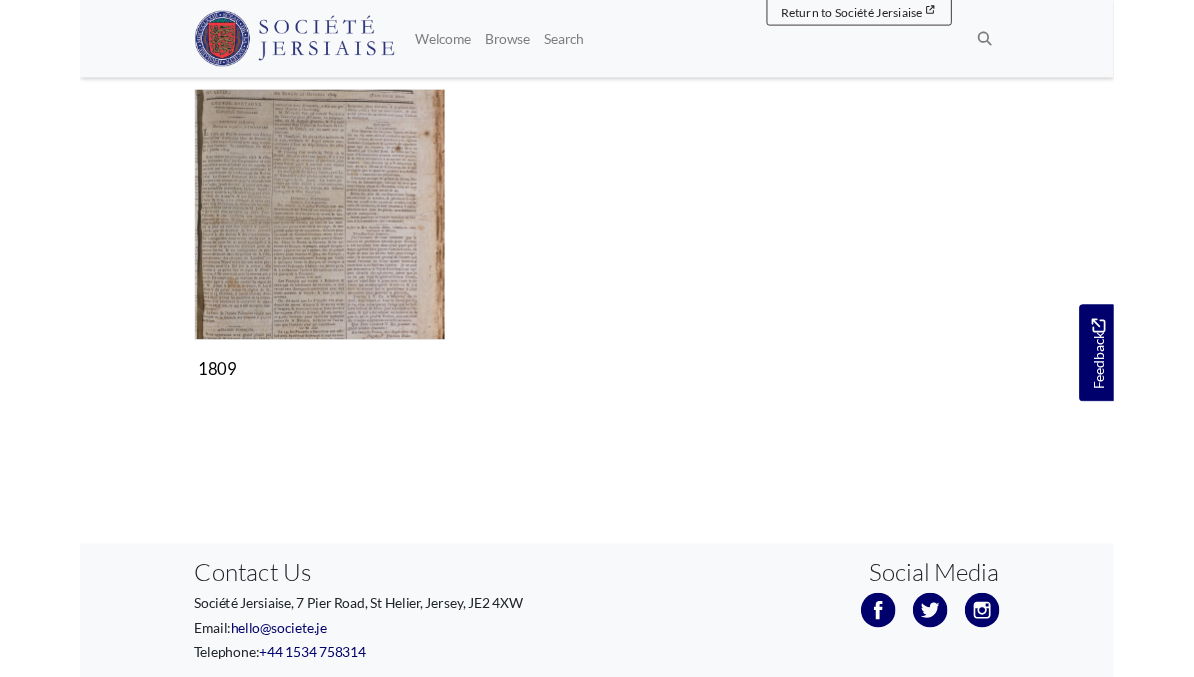 scroll, scrollTop: 318, scrollLeft: 0, axis: vertical 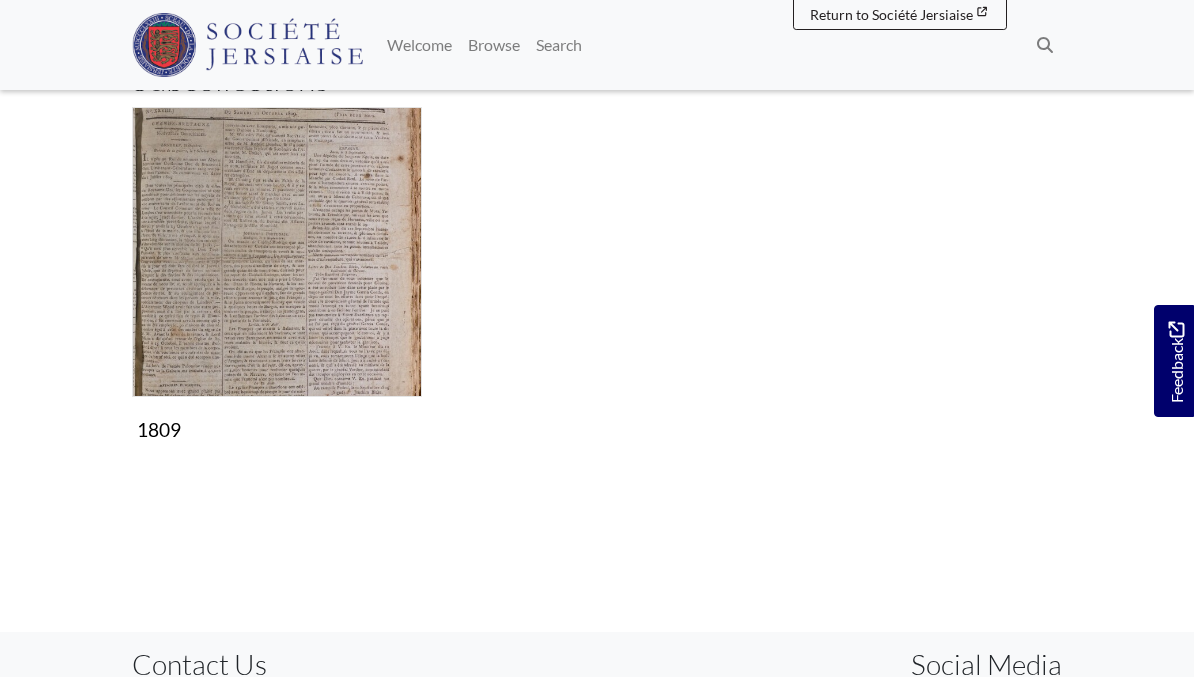 click at bounding box center [277, 252] 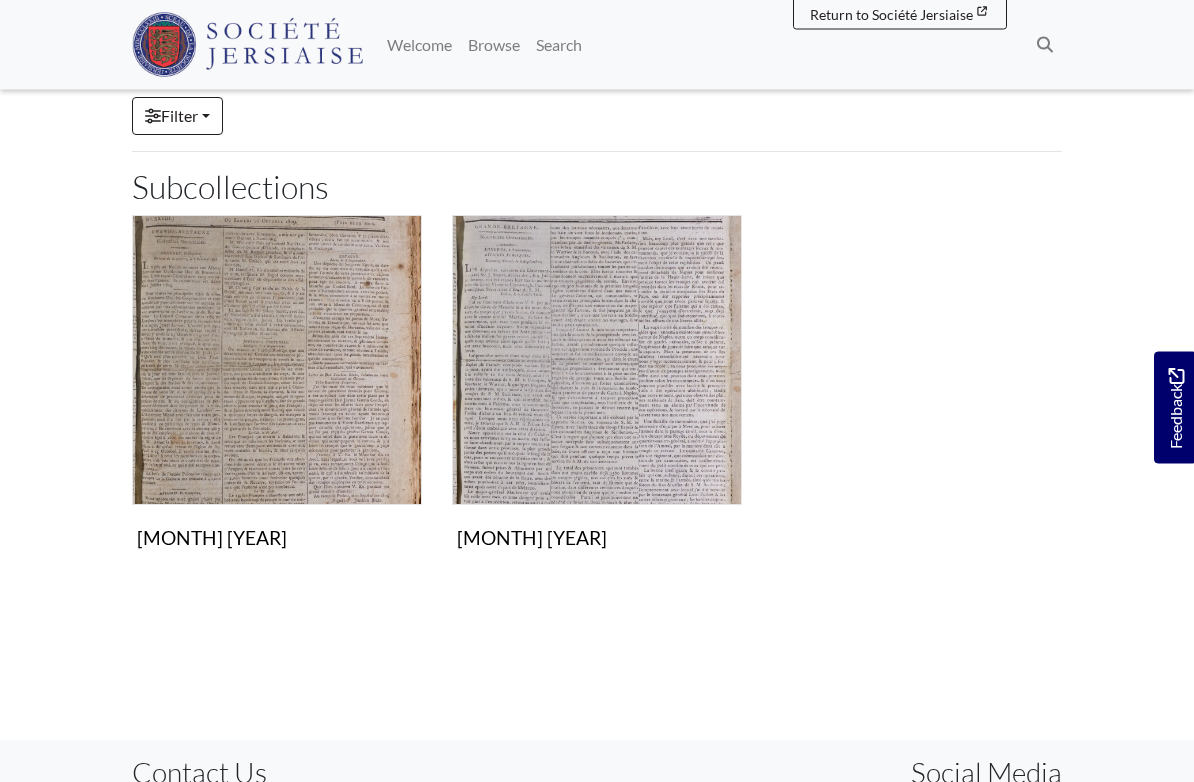 scroll, scrollTop: 210, scrollLeft: 0, axis: vertical 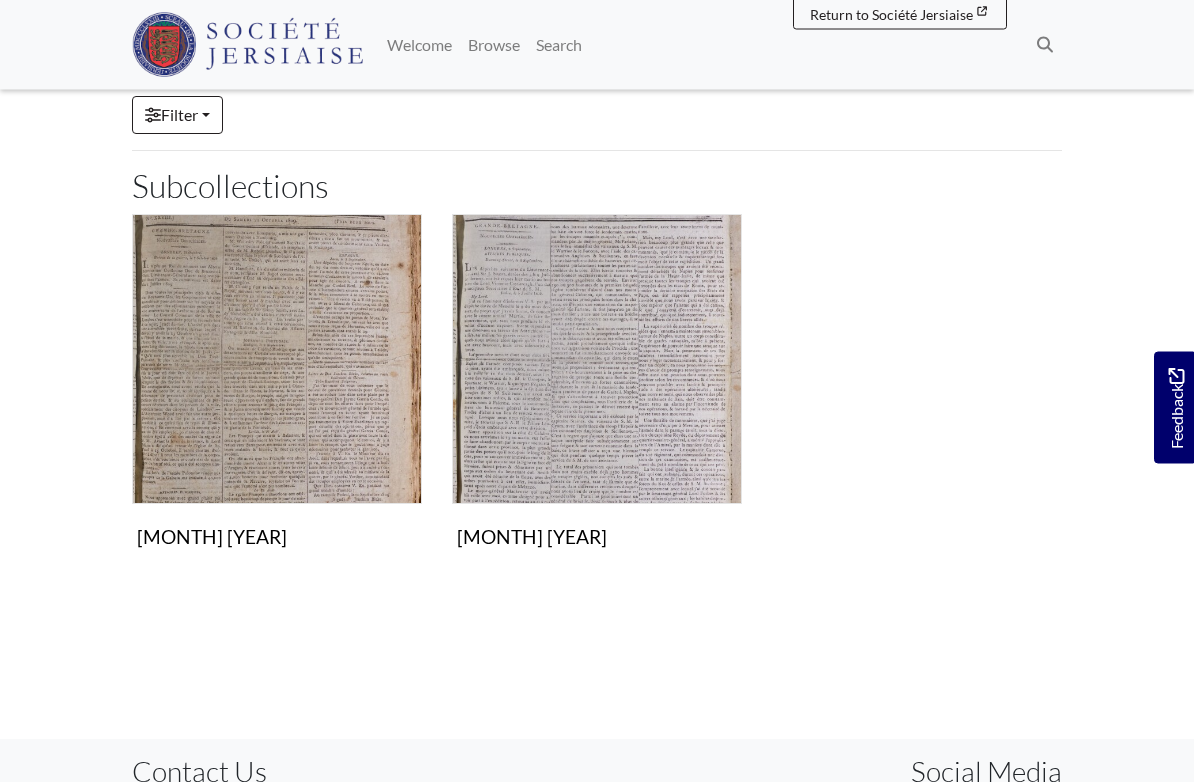 click at bounding box center (277, 360) 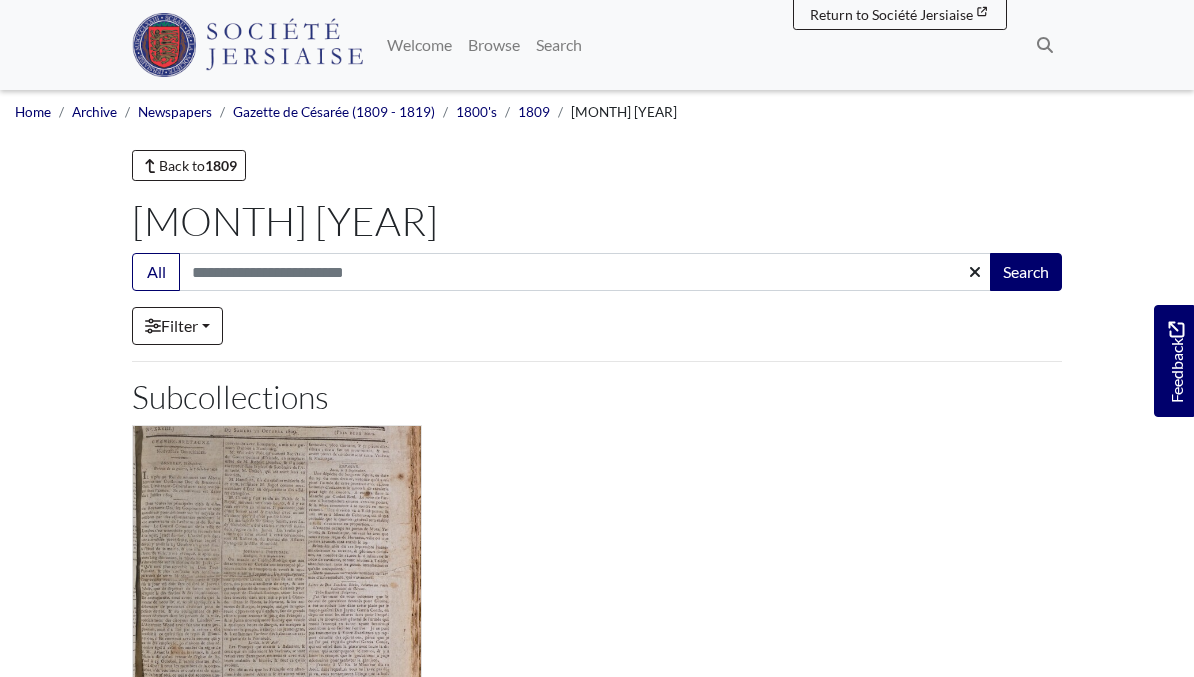 scroll, scrollTop: 0, scrollLeft: 0, axis: both 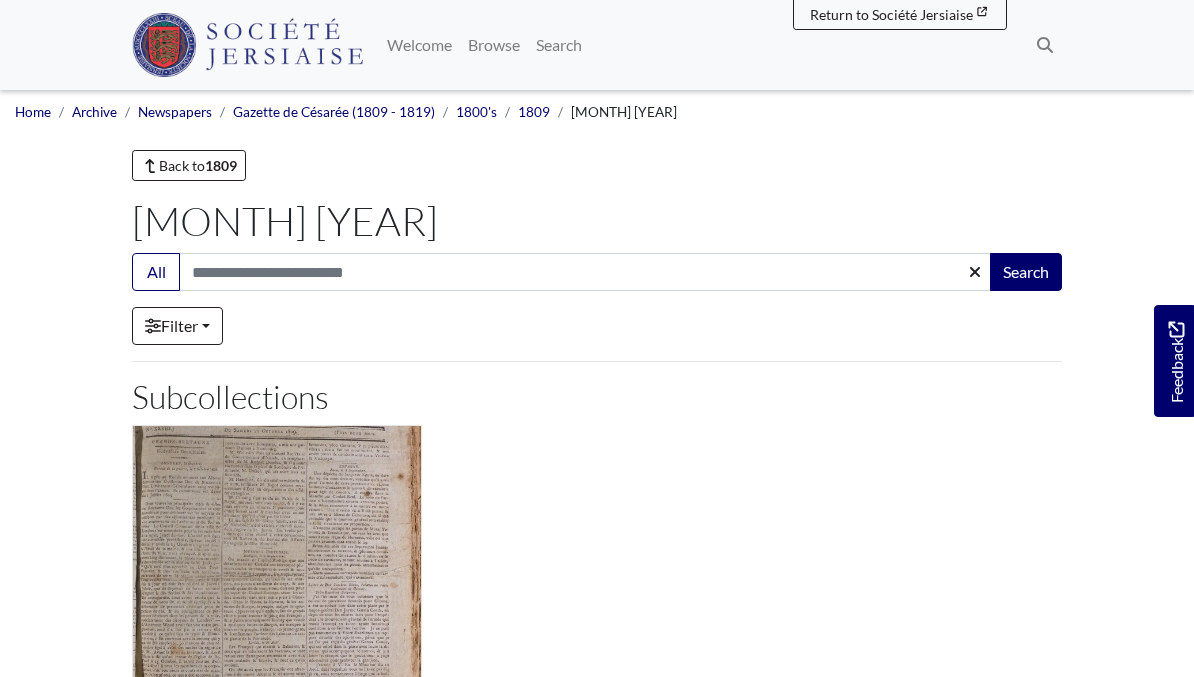 click 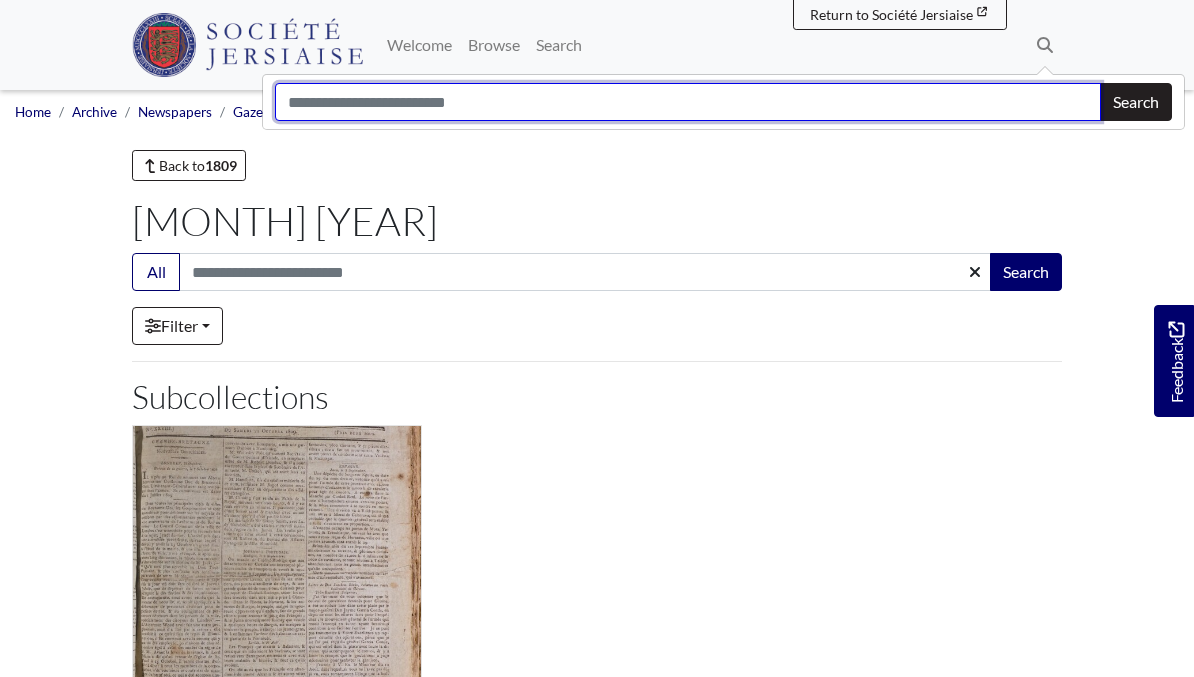 click at bounding box center (688, 102) 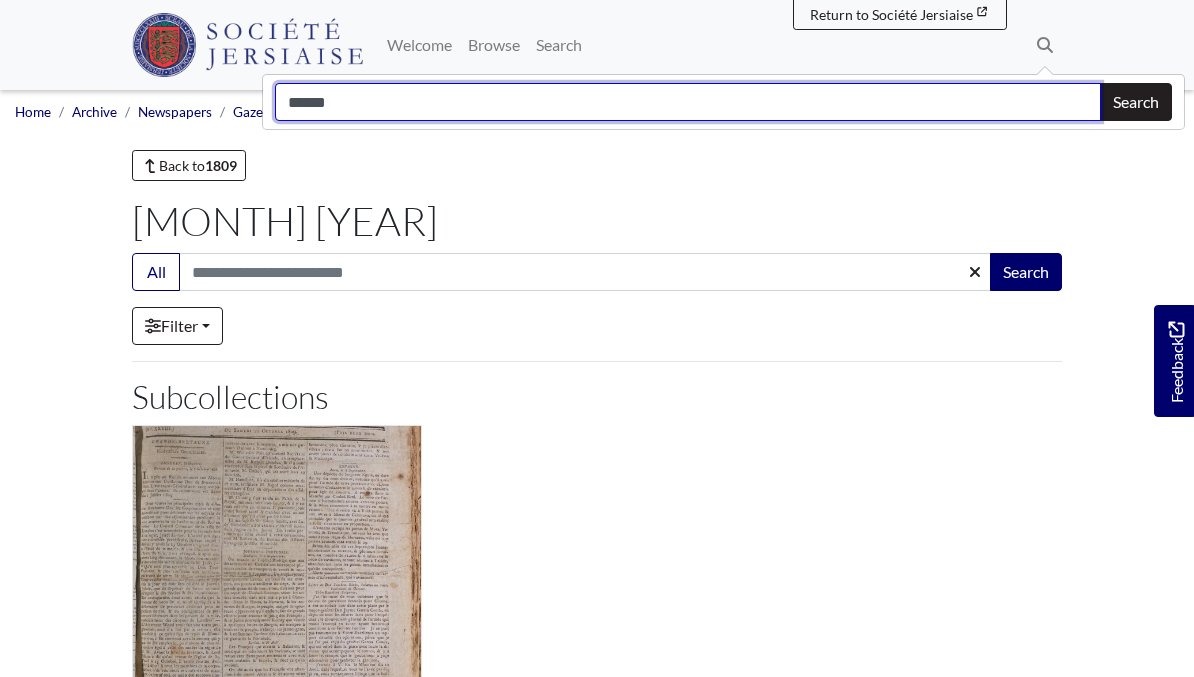 type on "******" 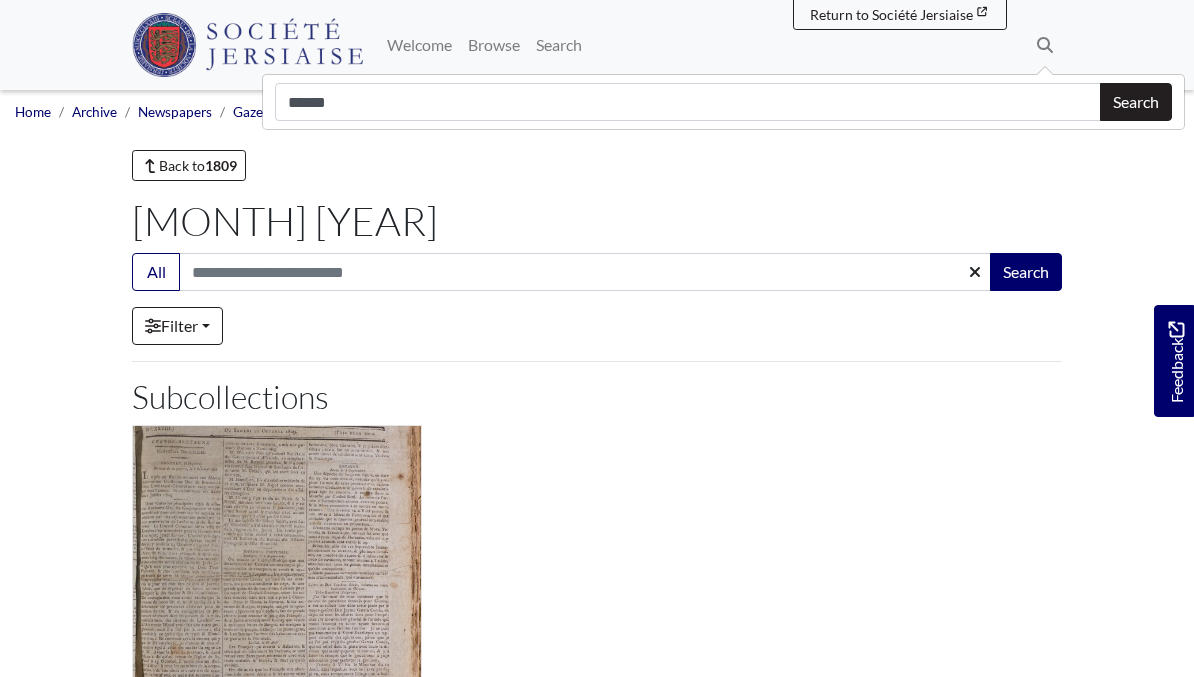 click on "Search" at bounding box center [1136, 102] 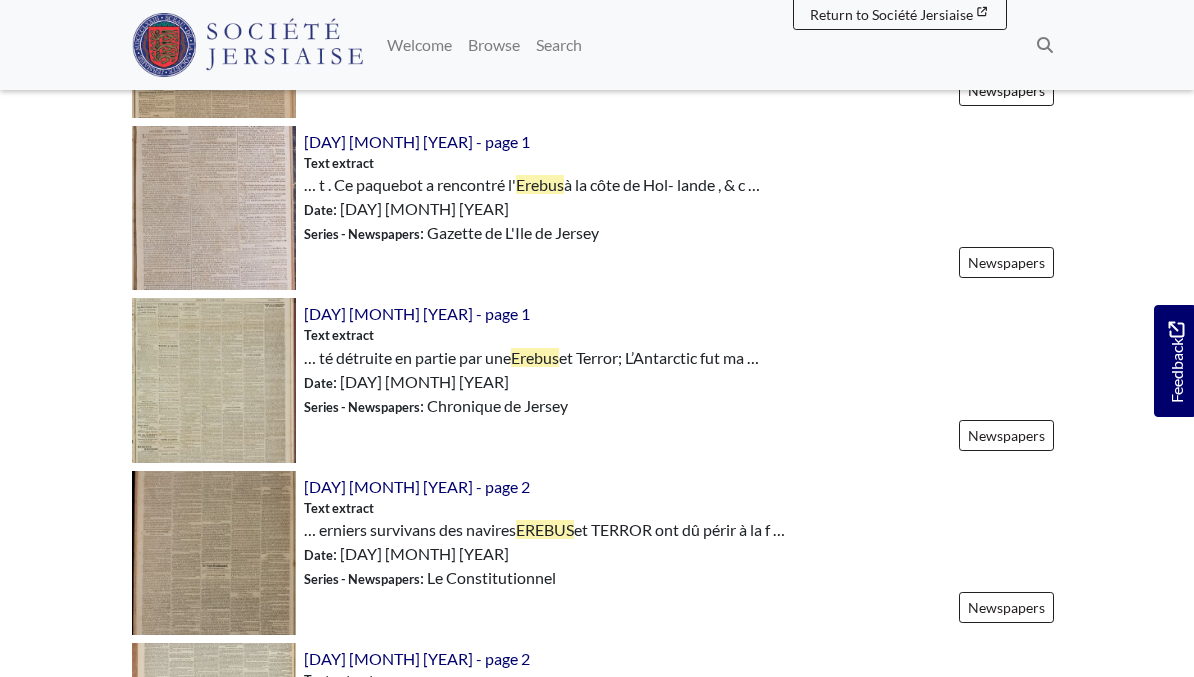 scroll, scrollTop: 1692, scrollLeft: 0, axis: vertical 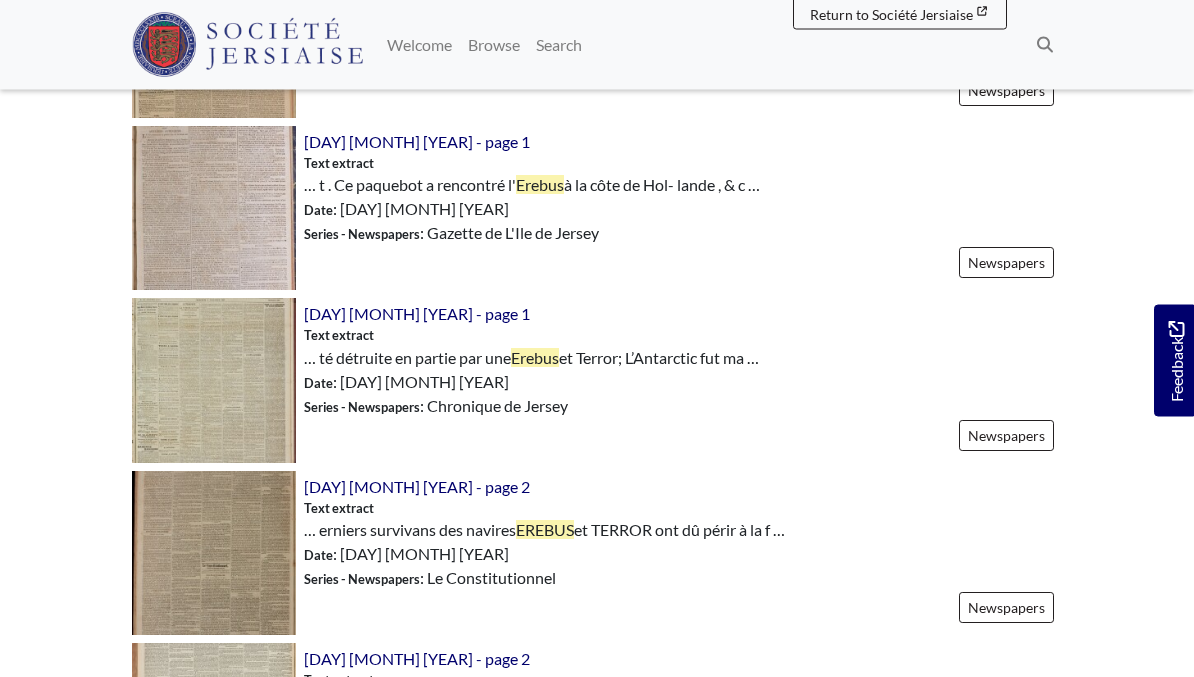 click at bounding box center (214, 209) 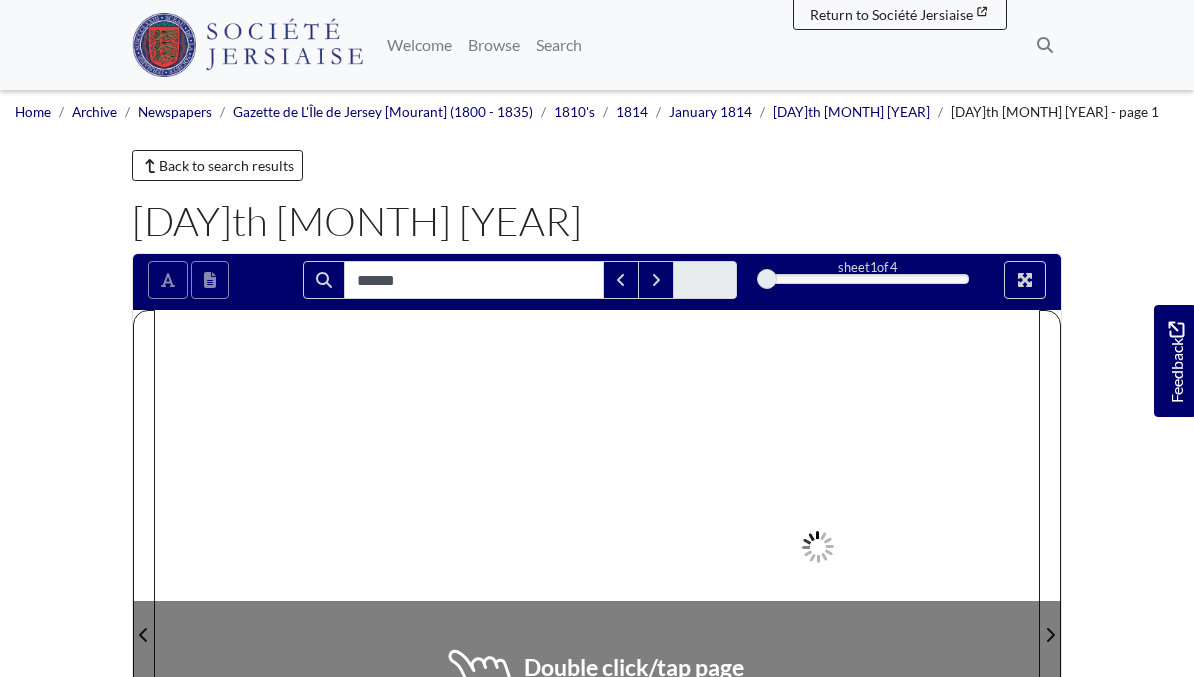 scroll, scrollTop: 0, scrollLeft: 0, axis: both 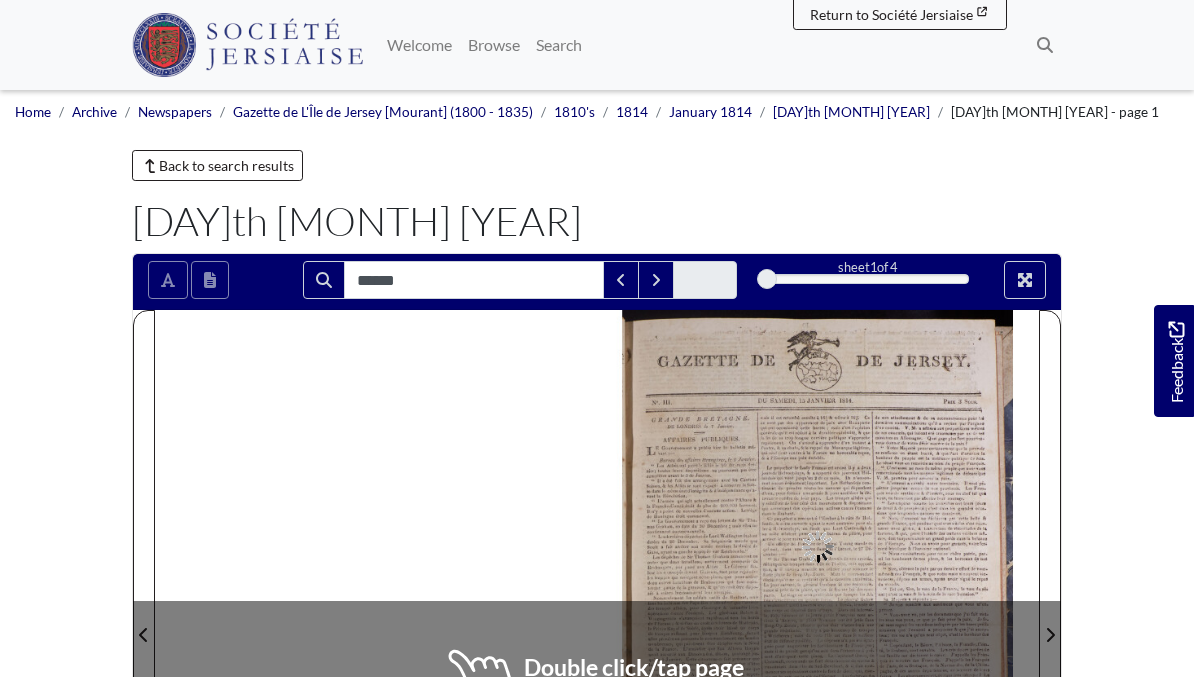 type on "******" 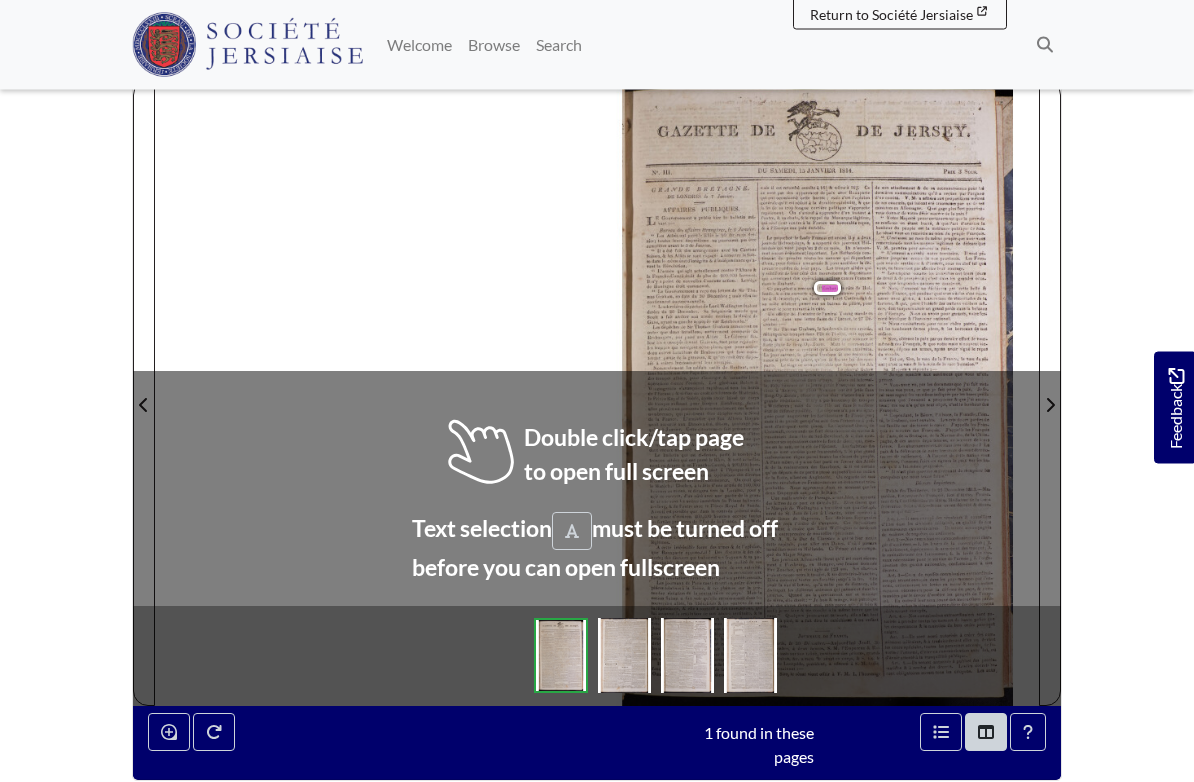scroll, scrollTop: 220, scrollLeft: 0, axis: vertical 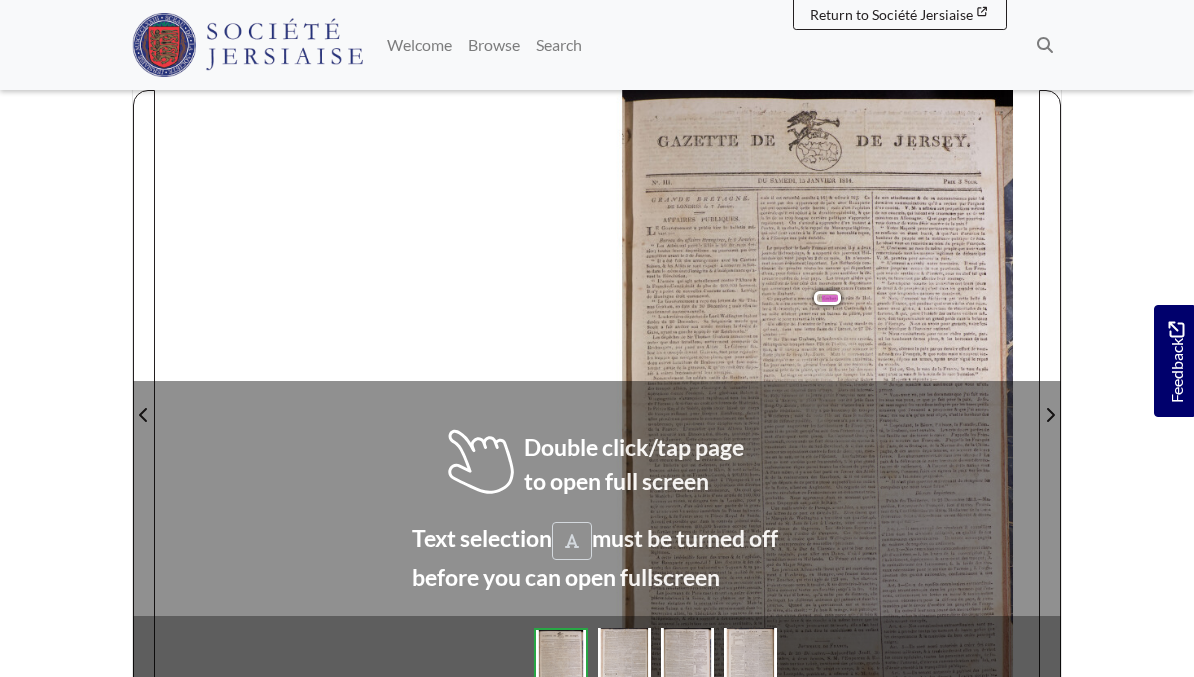 click on "tenne" at bounding box center (885, 308) 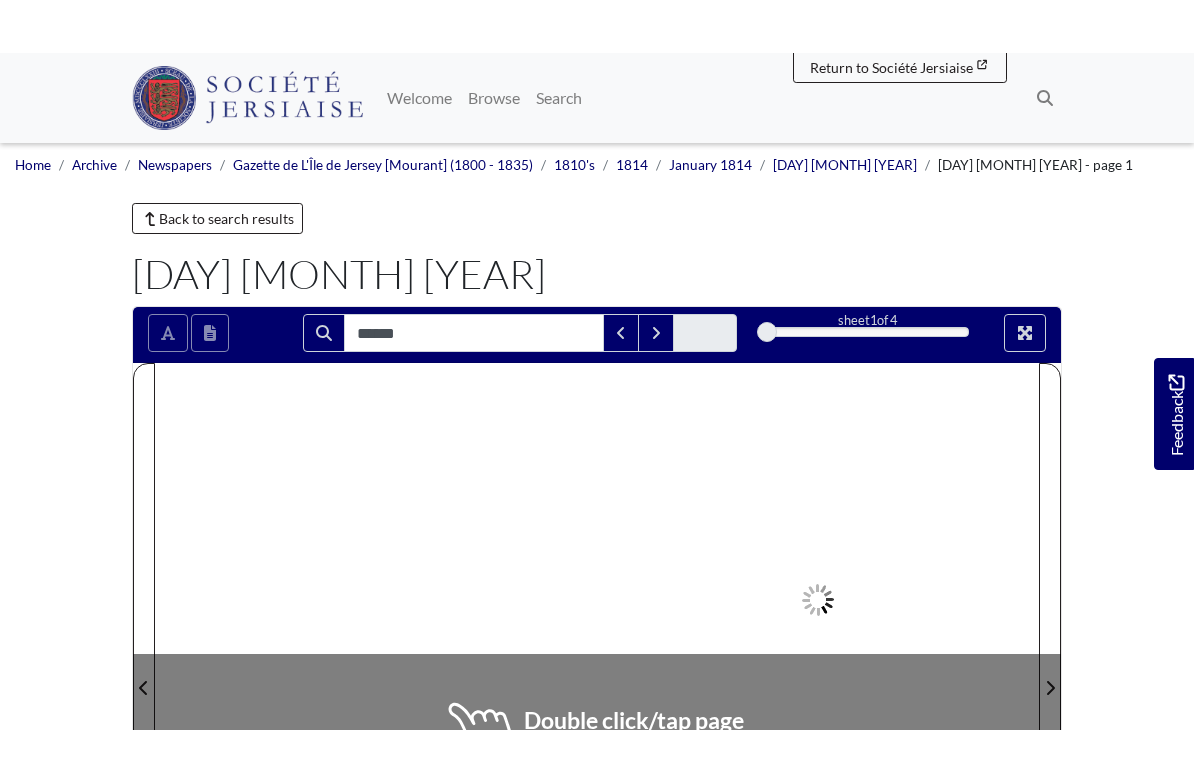 scroll, scrollTop: -3, scrollLeft: 0, axis: vertical 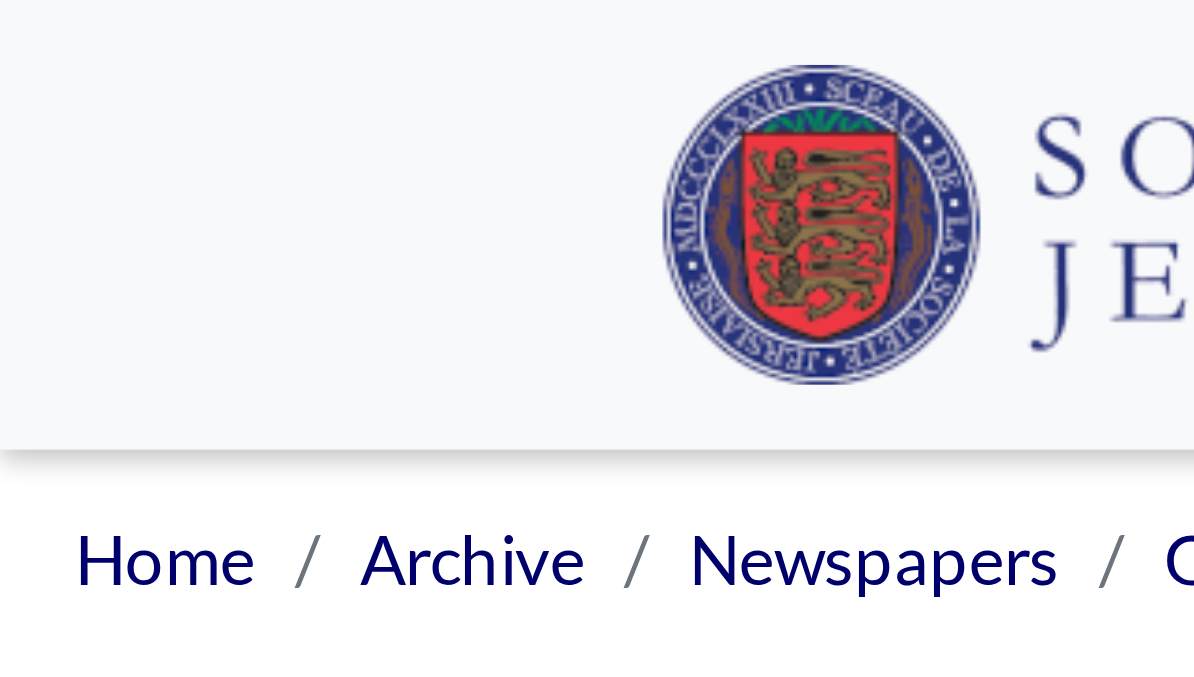 type on "******" 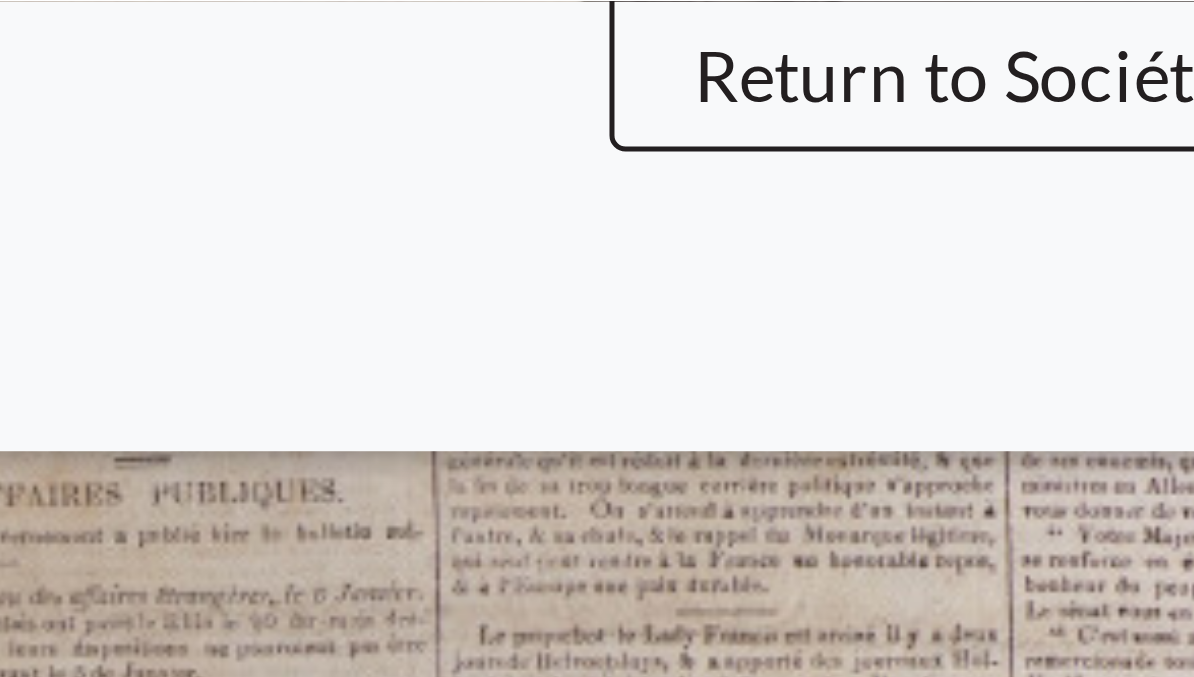 scroll, scrollTop: 336, scrollLeft: 0, axis: vertical 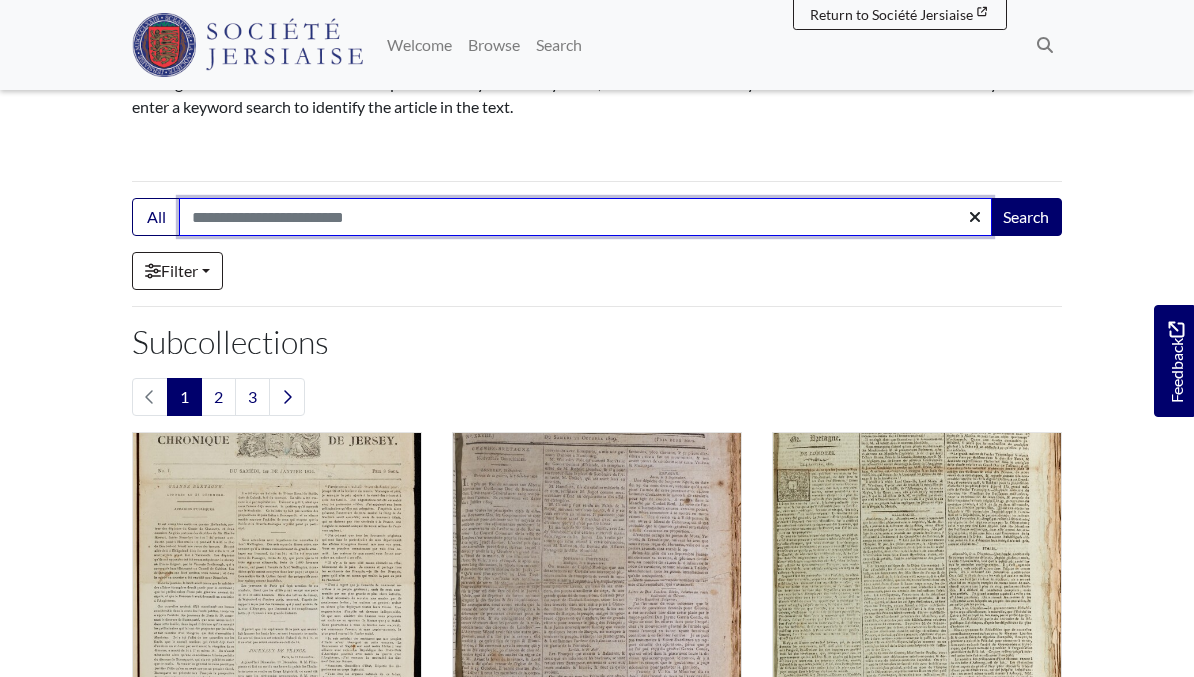 click on "Search:" at bounding box center [585, 217] 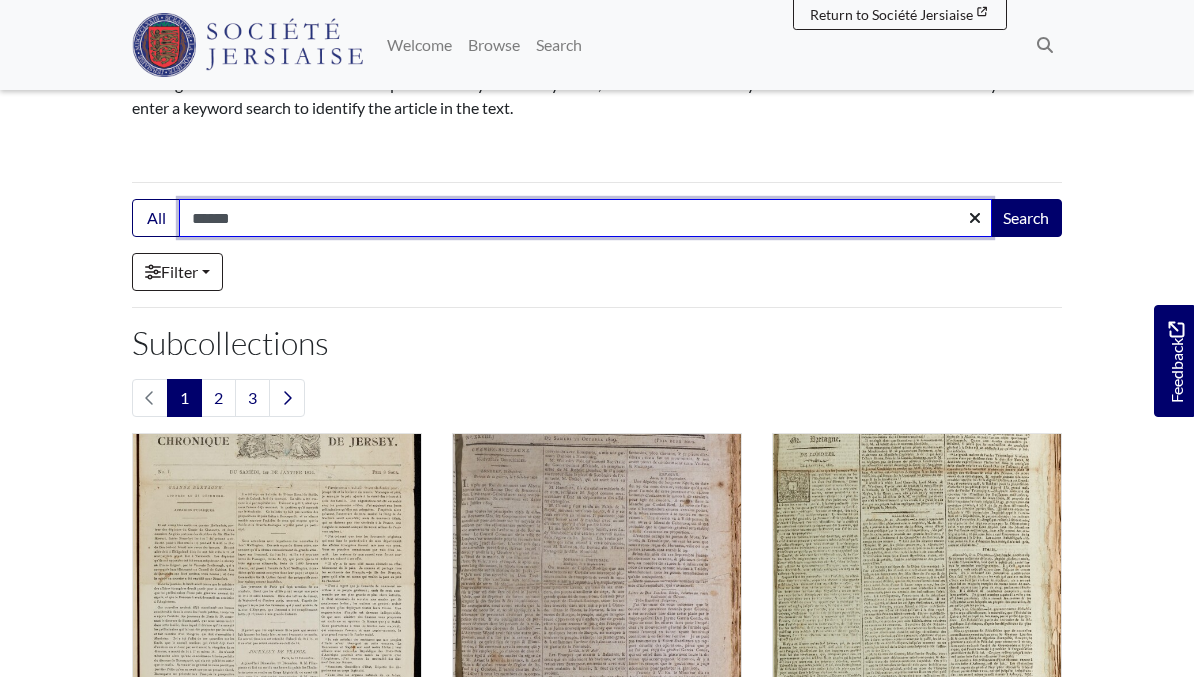 type on "******" 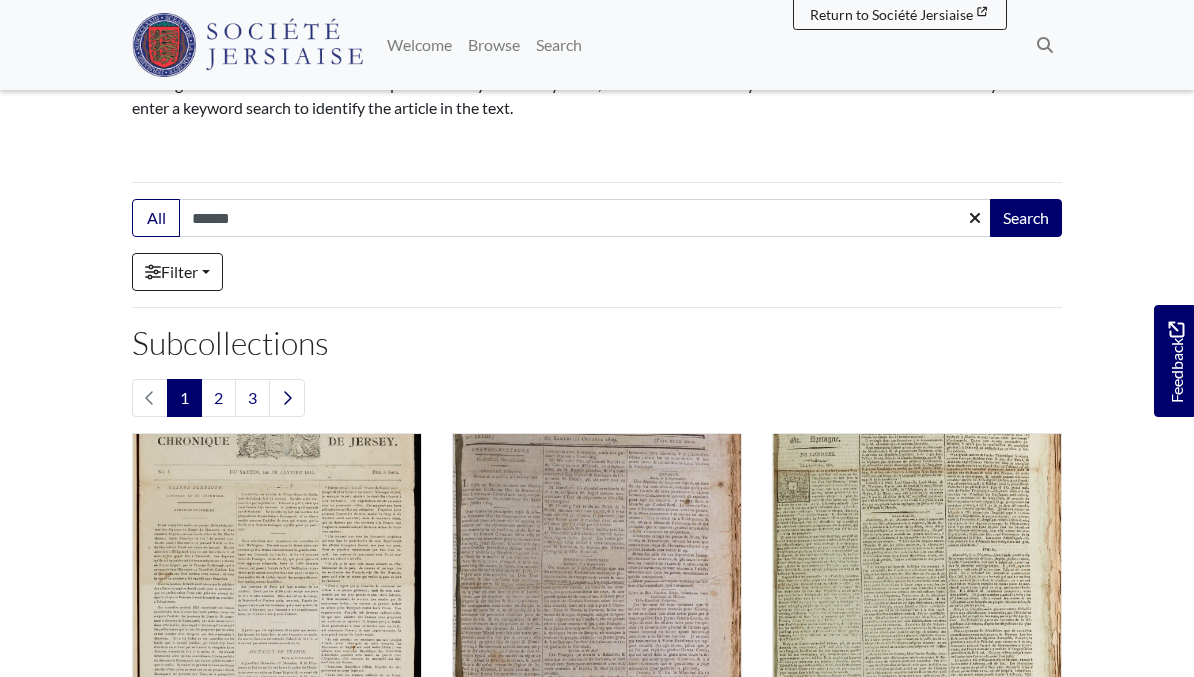 click on "Search" at bounding box center (1026, 218) 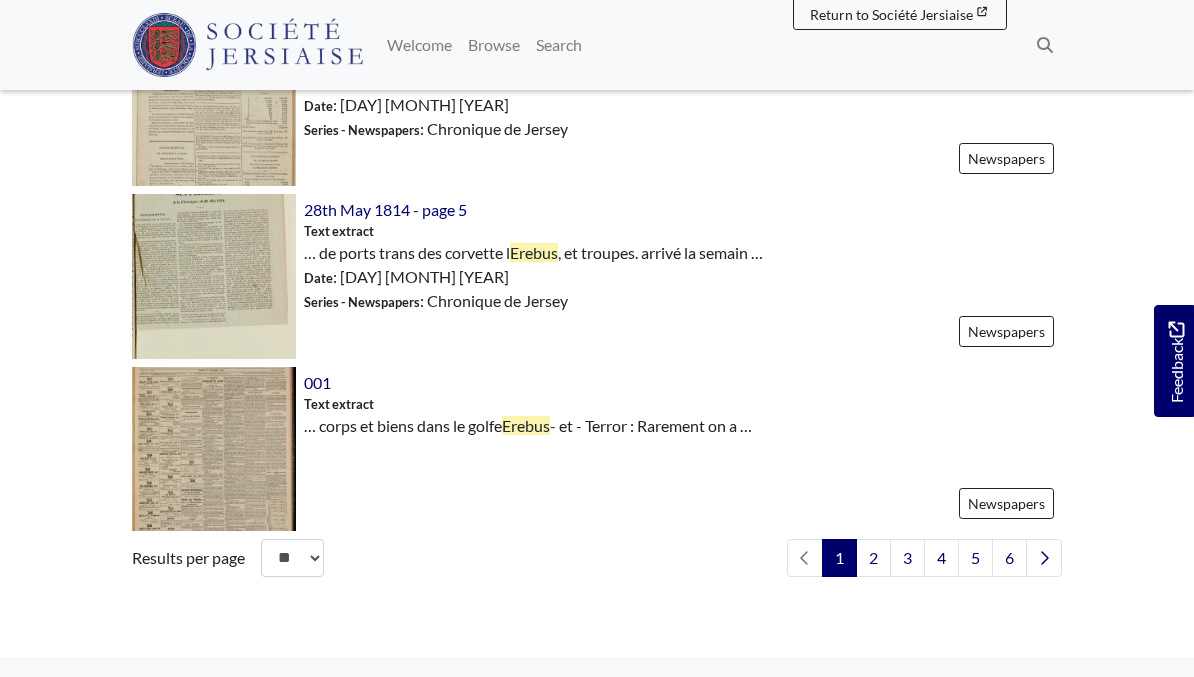scroll, scrollTop: 2851, scrollLeft: 0, axis: vertical 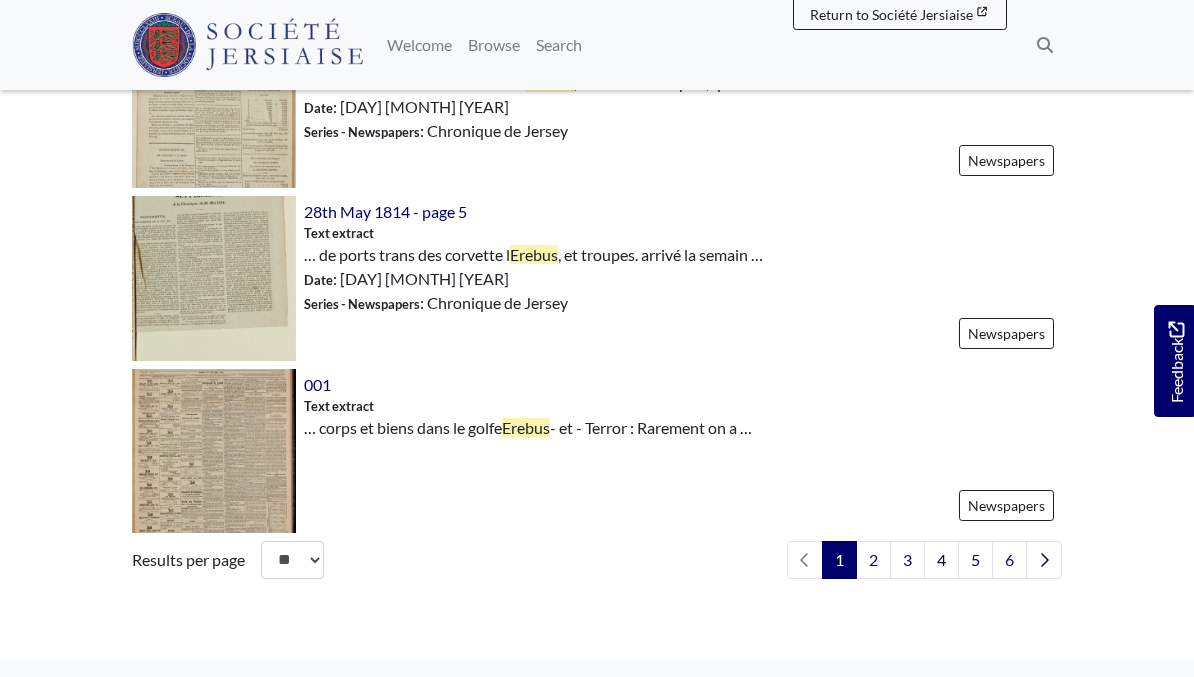 click on "… de ports trans des corvette l Erebus , et troupes. arrivé la semain …" at bounding box center [533, 255] 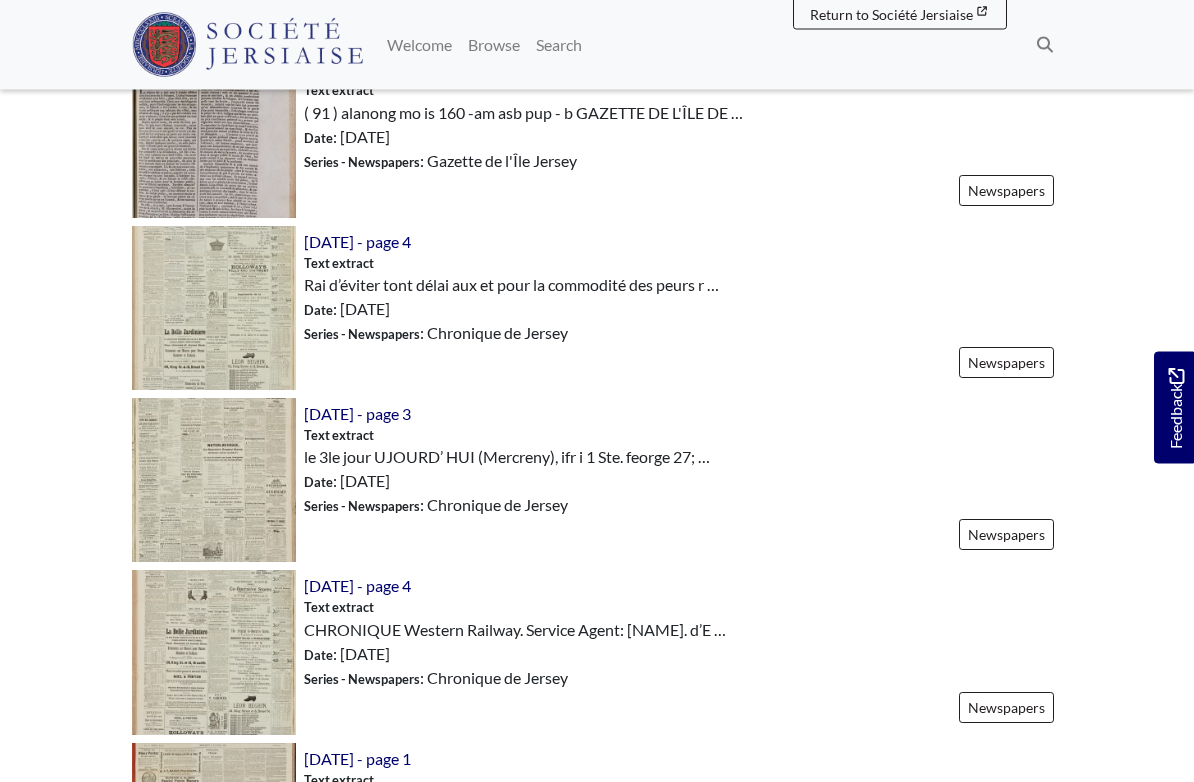 scroll, scrollTop: 1388, scrollLeft: 0, axis: vertical 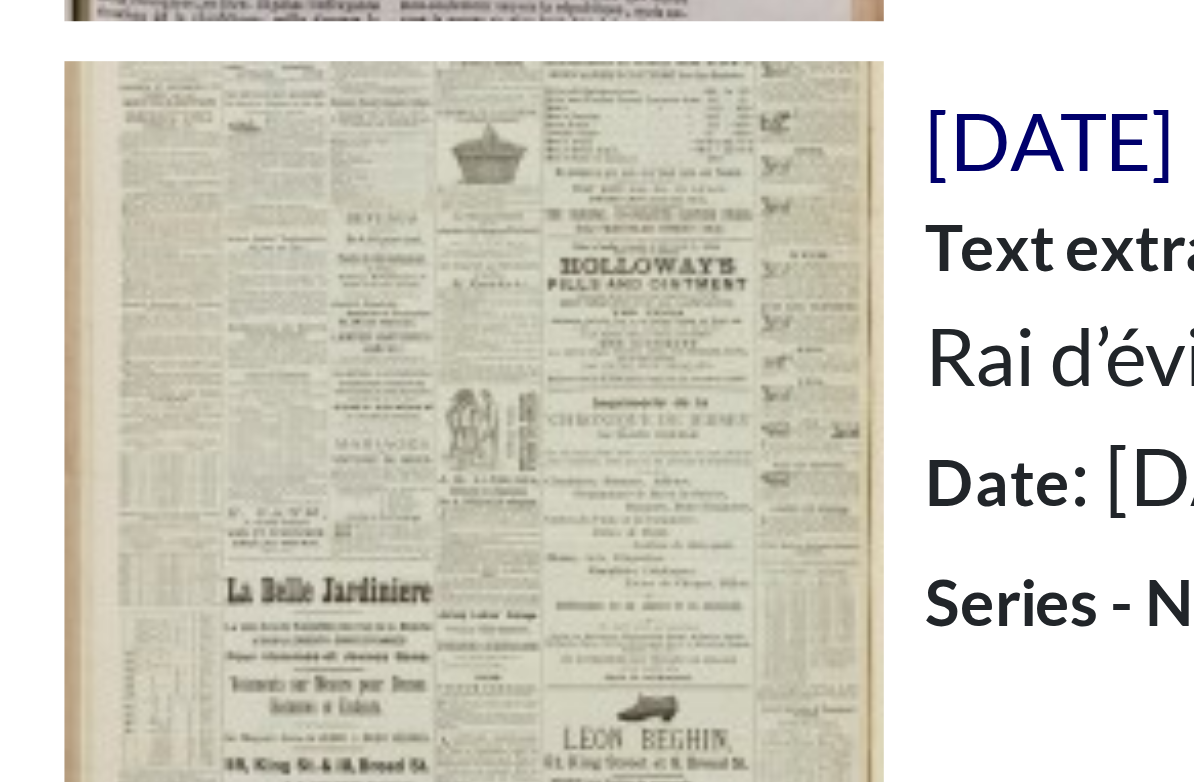 click at bounding box center (214, 319) 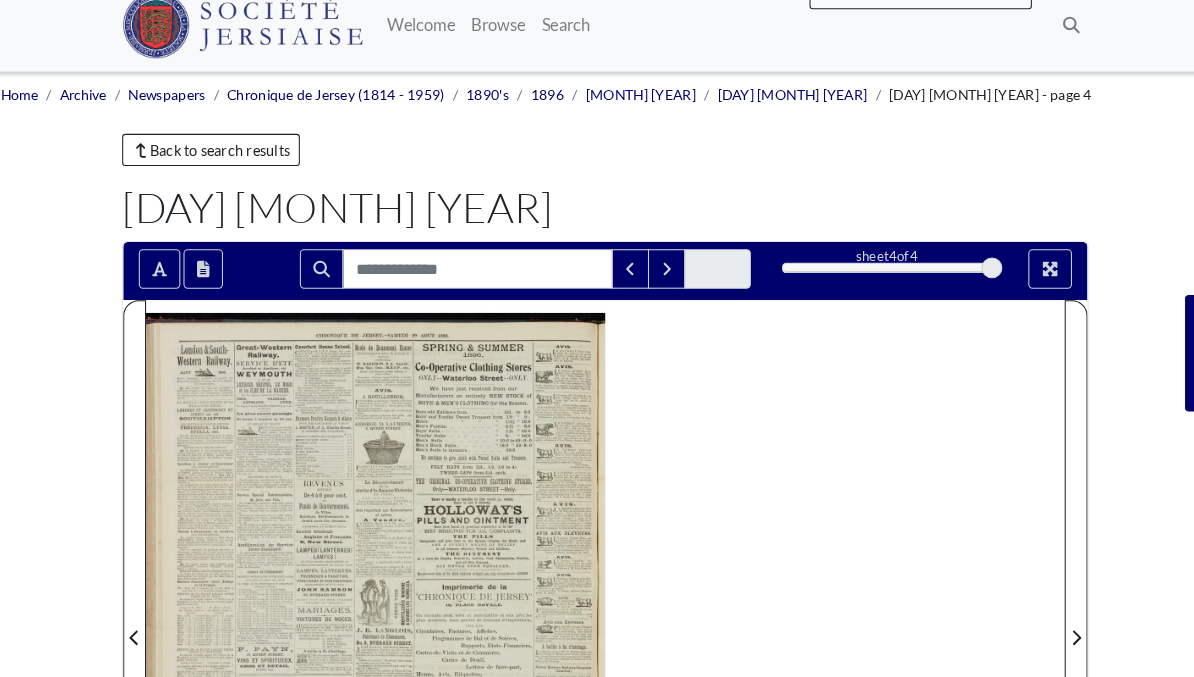 scroll, scrollTop: 69, scrollLeft: 0, axis: vertical 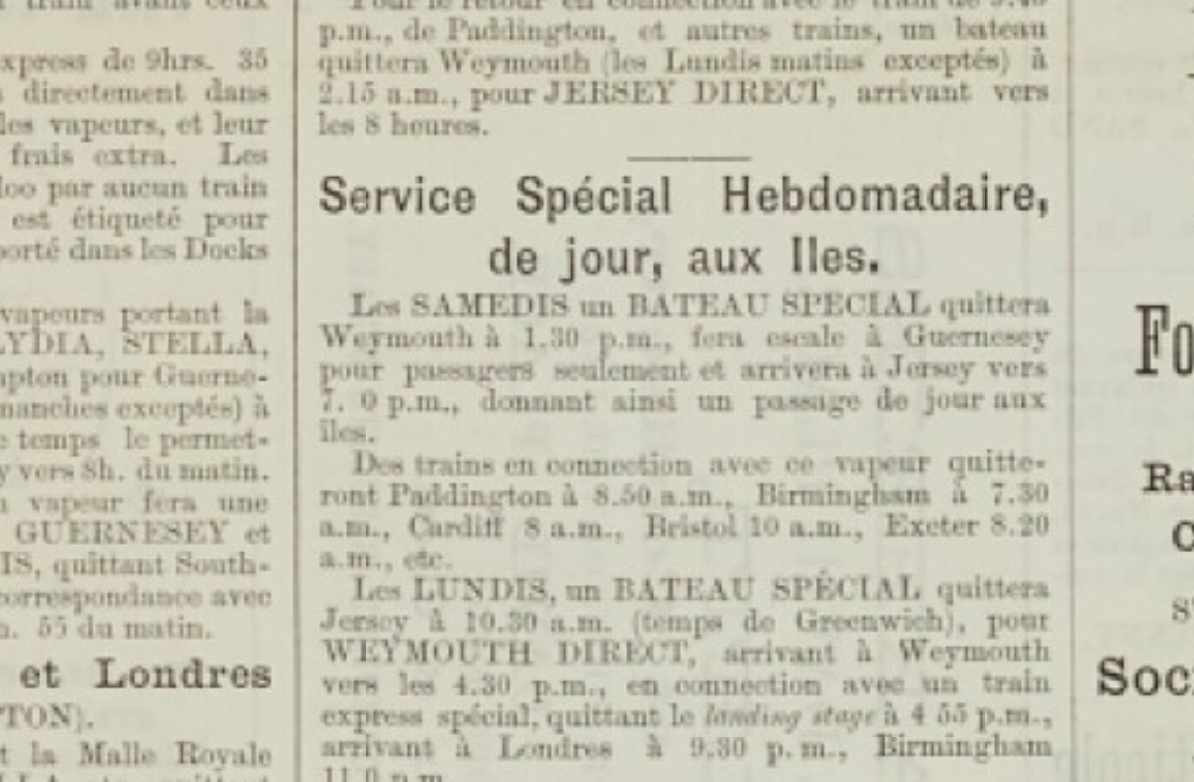 click at bounding box center [603, 798] 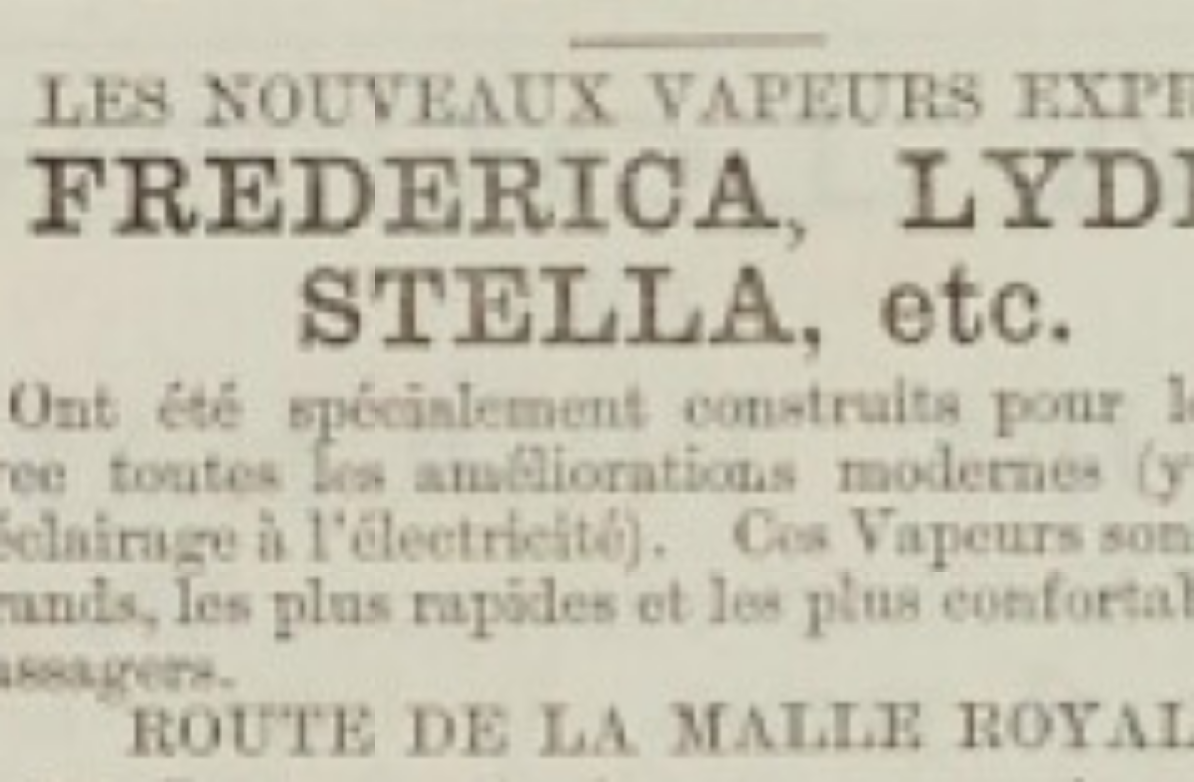 click at bounding box center (1232, 1519) 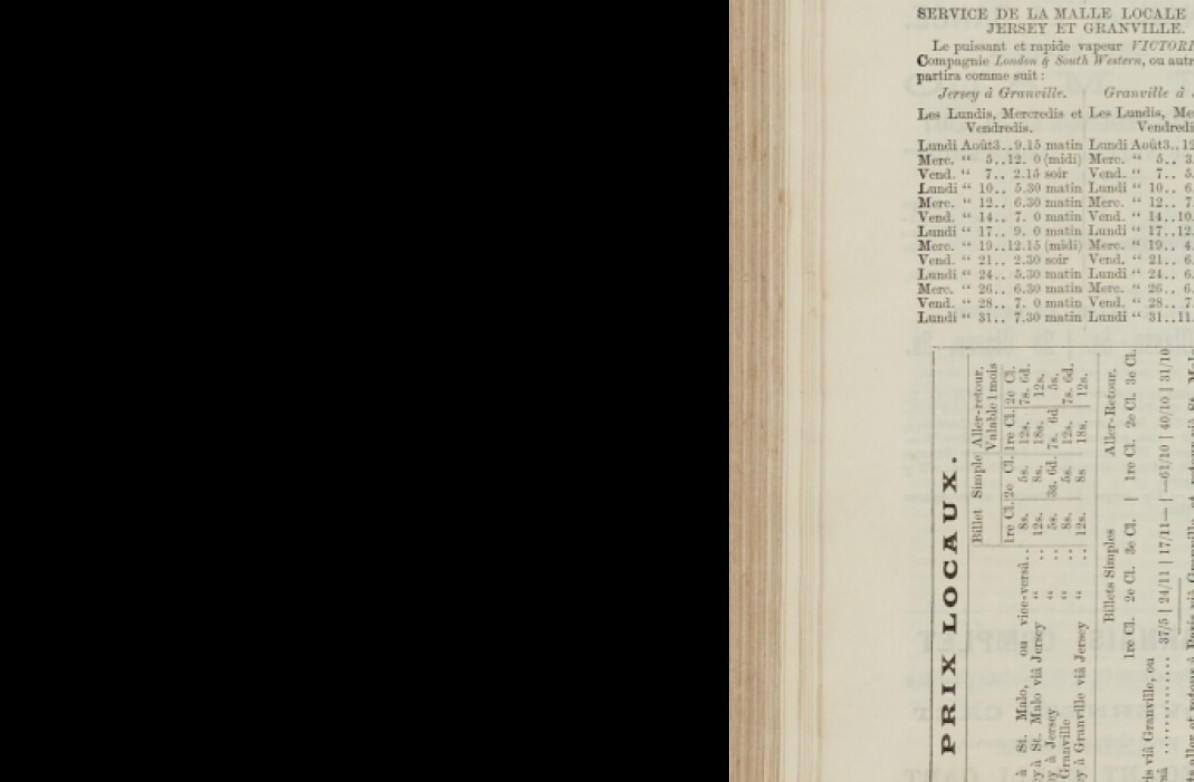 click at bounding box center (597, 391) 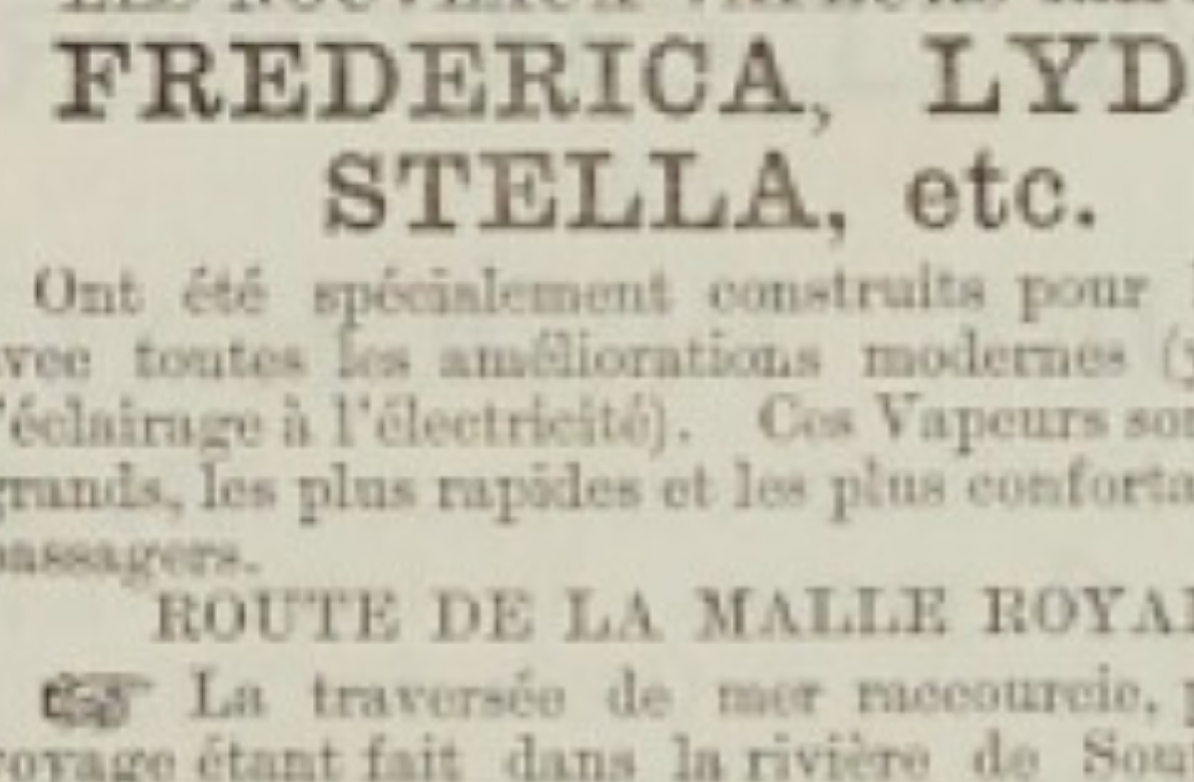 click at bounding box center (1237, 1496) 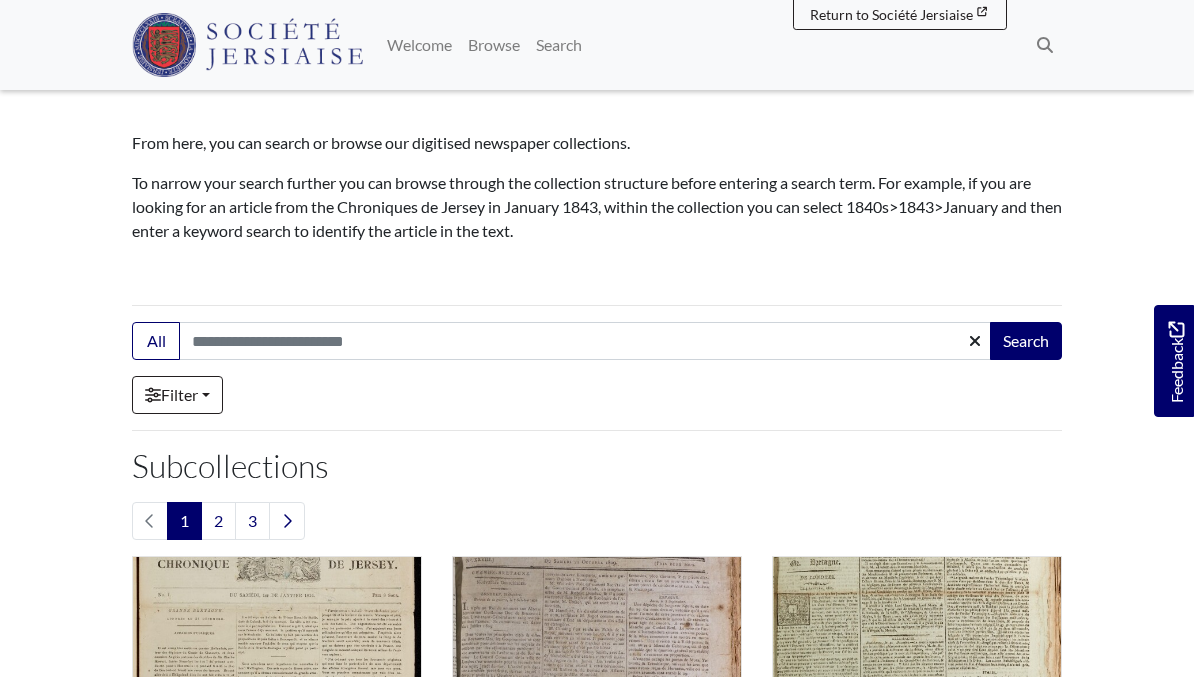 scroll, scrollTop: 162, scrollLeft: 0, axis: vertical 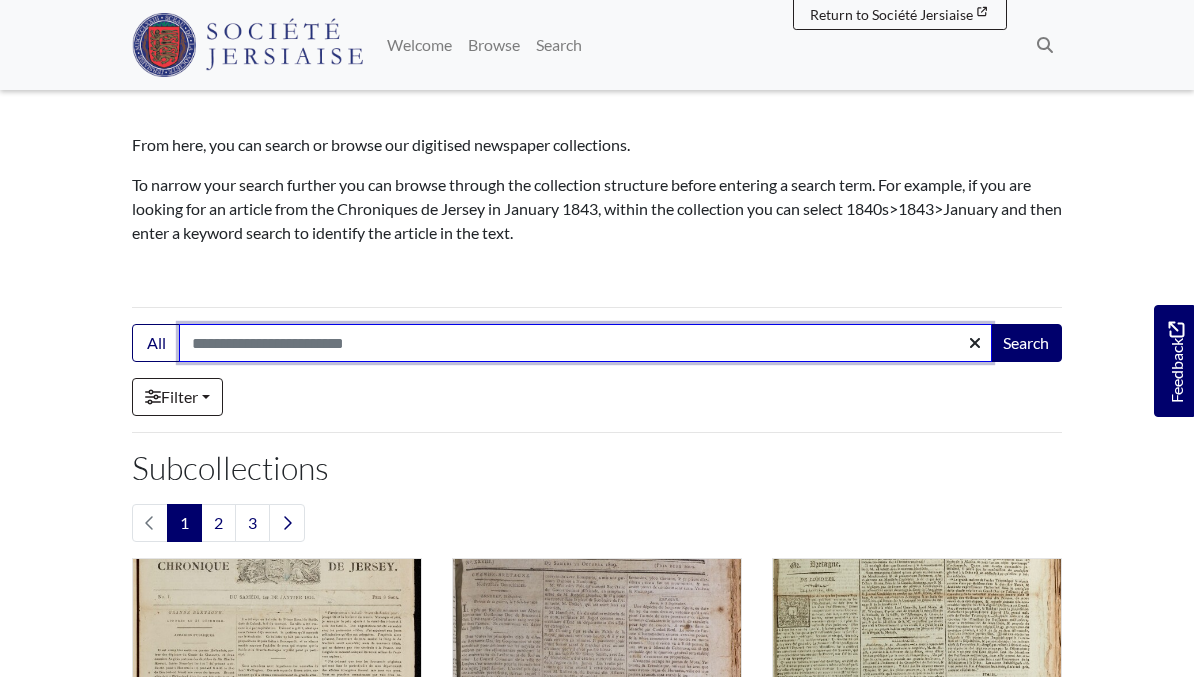 click on "Search:" at bounding box center [585, 343] 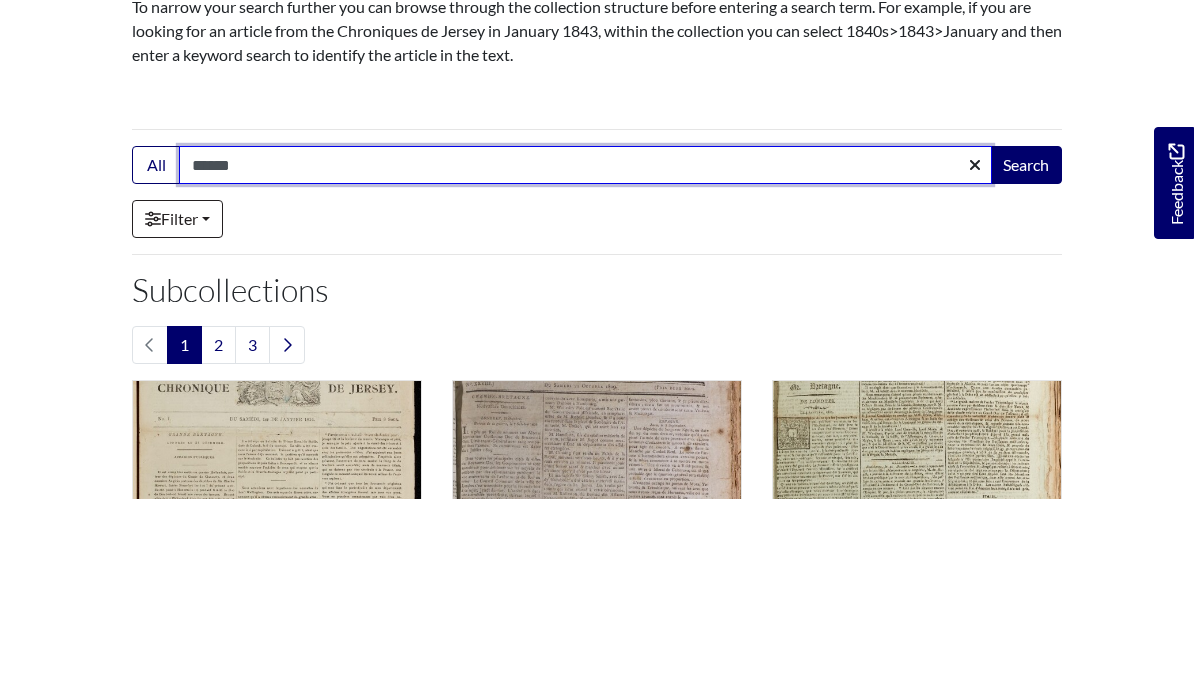 type on "******" 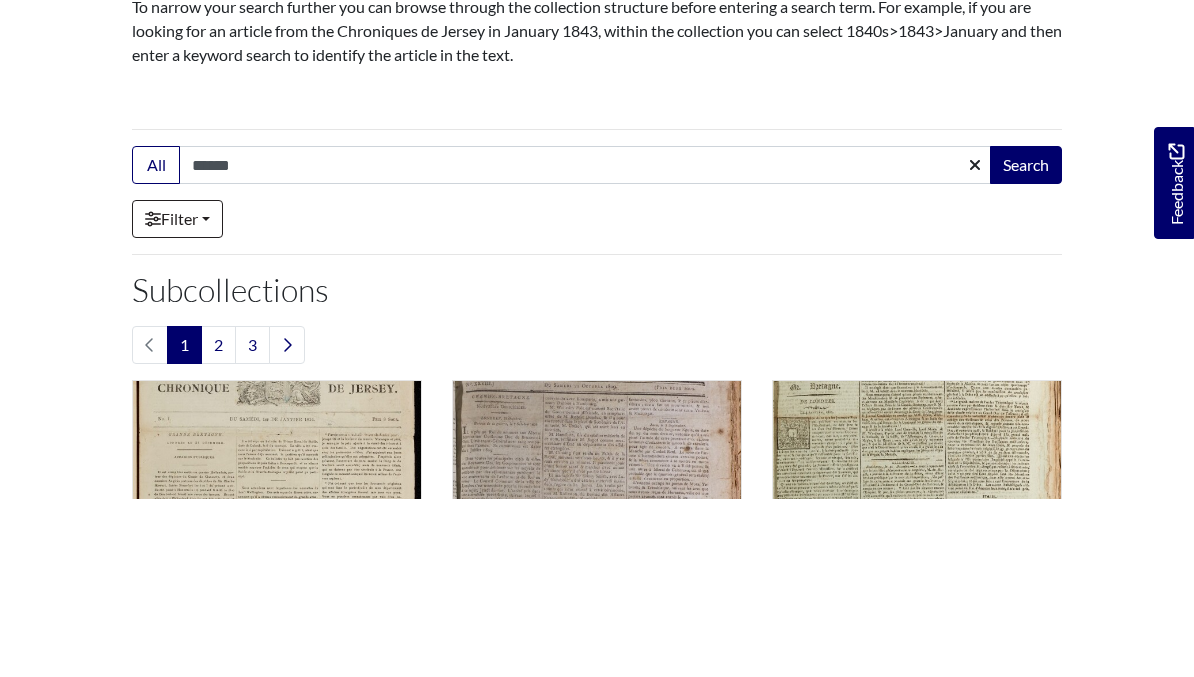 click on "Search" at bounding box center (1026, 343) 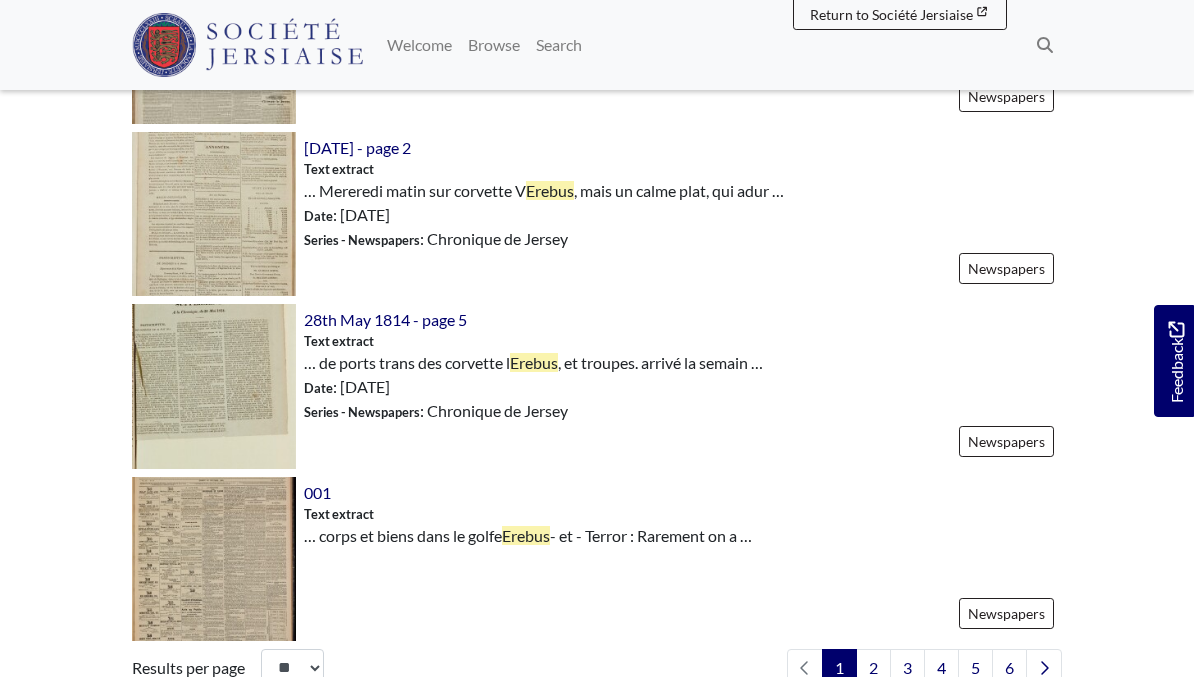 scroll, scrollTop: 2742, scrollLeft: 0, axis: vertical 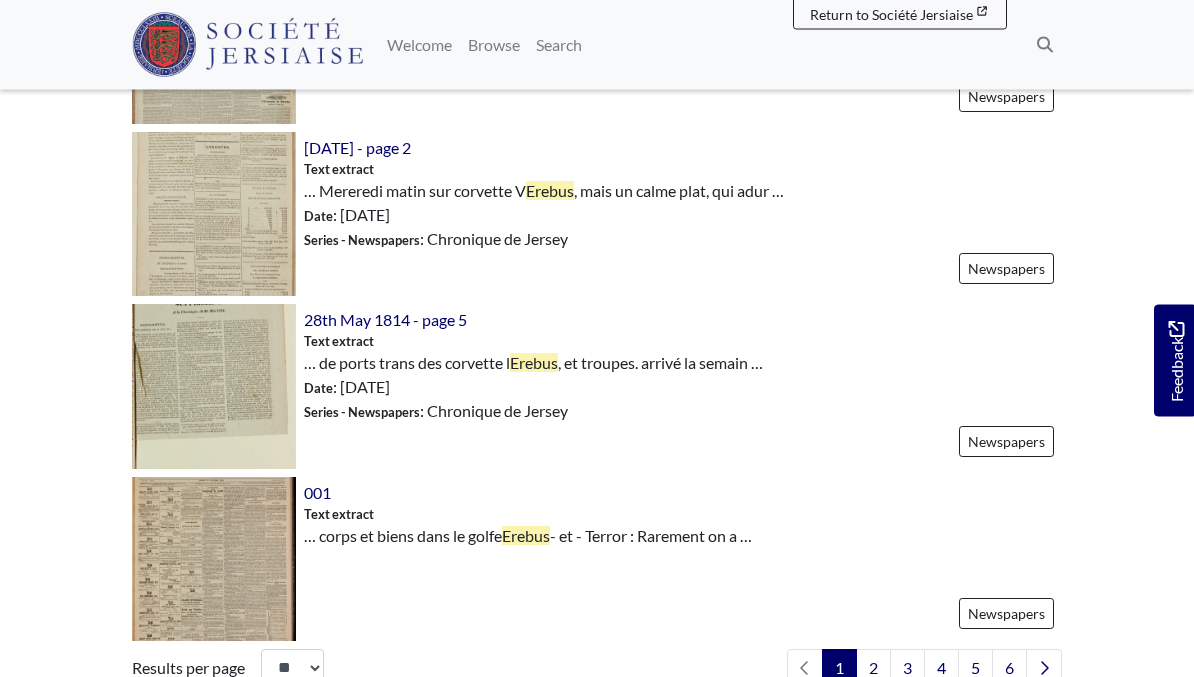 click at bounding box center (214, 215) 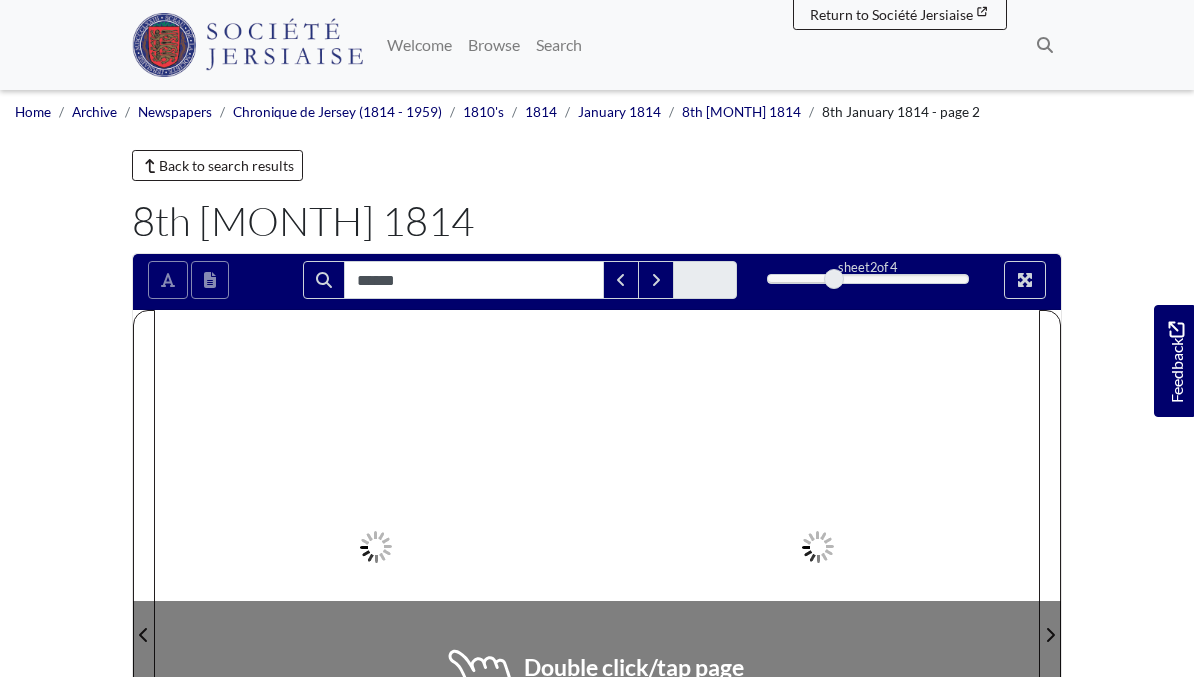 scroll, scrollTop: 0, scrollLeft: 0, axis: both 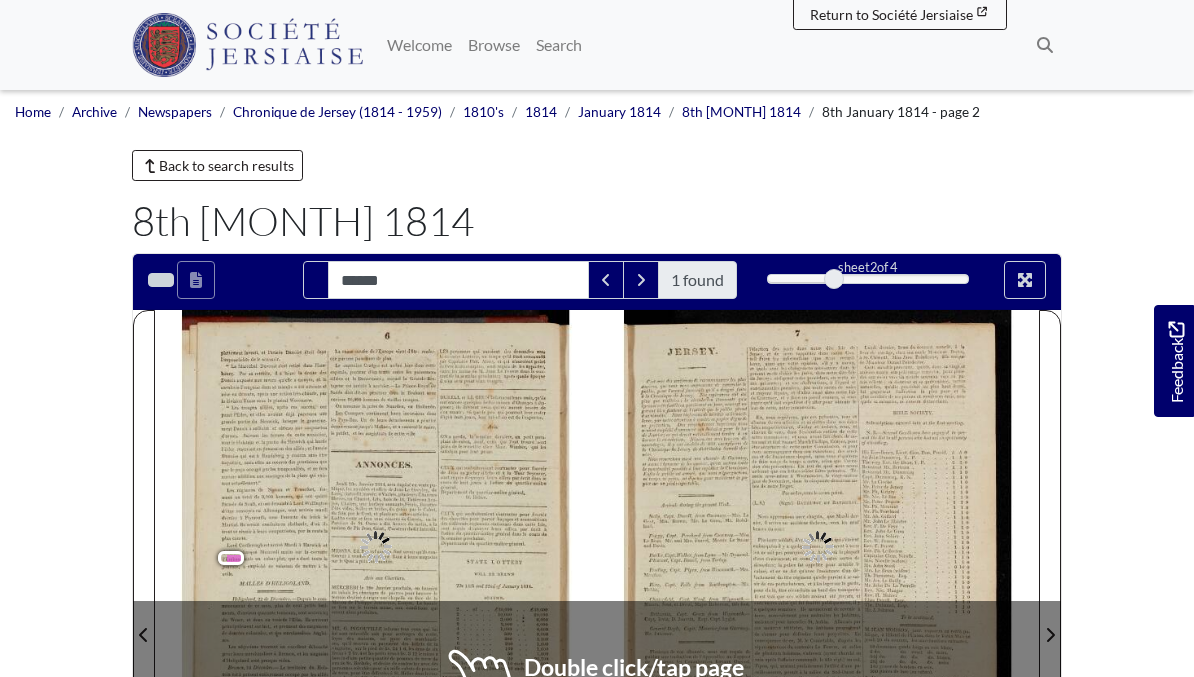 type on "******" 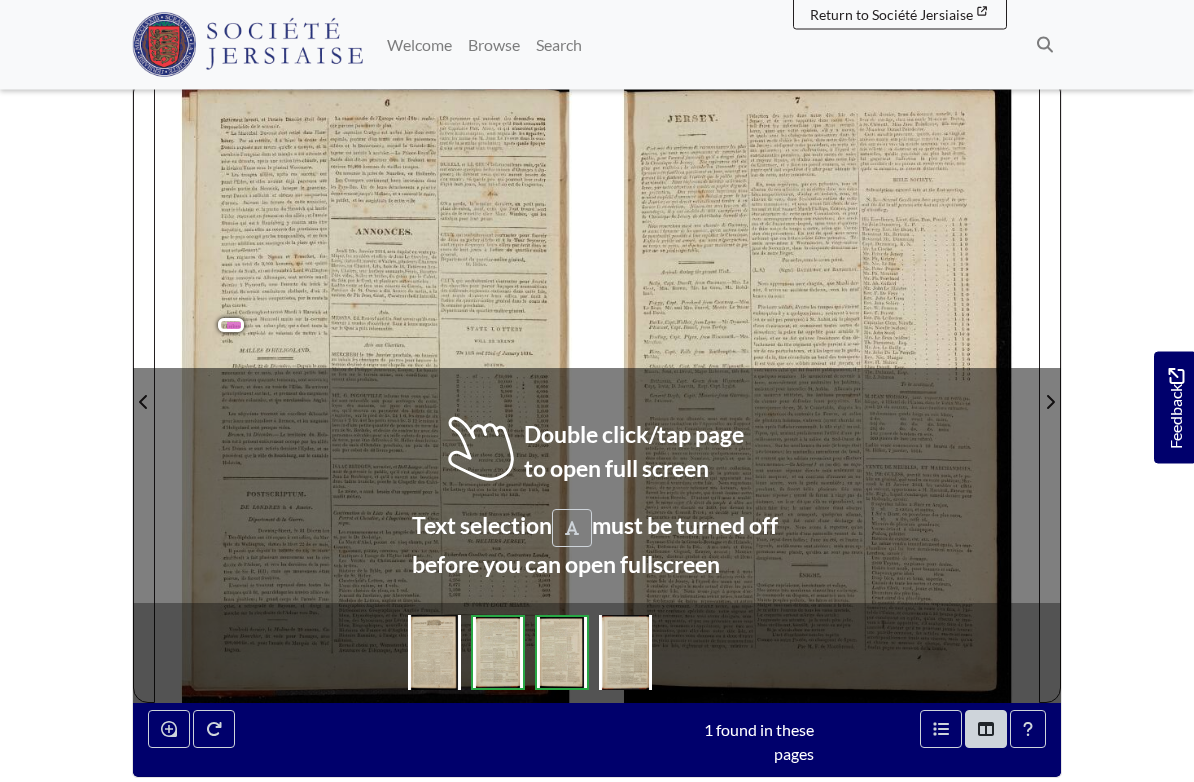 scroll, scrollTop: 233, scrollLeft: 0, axis: vertical 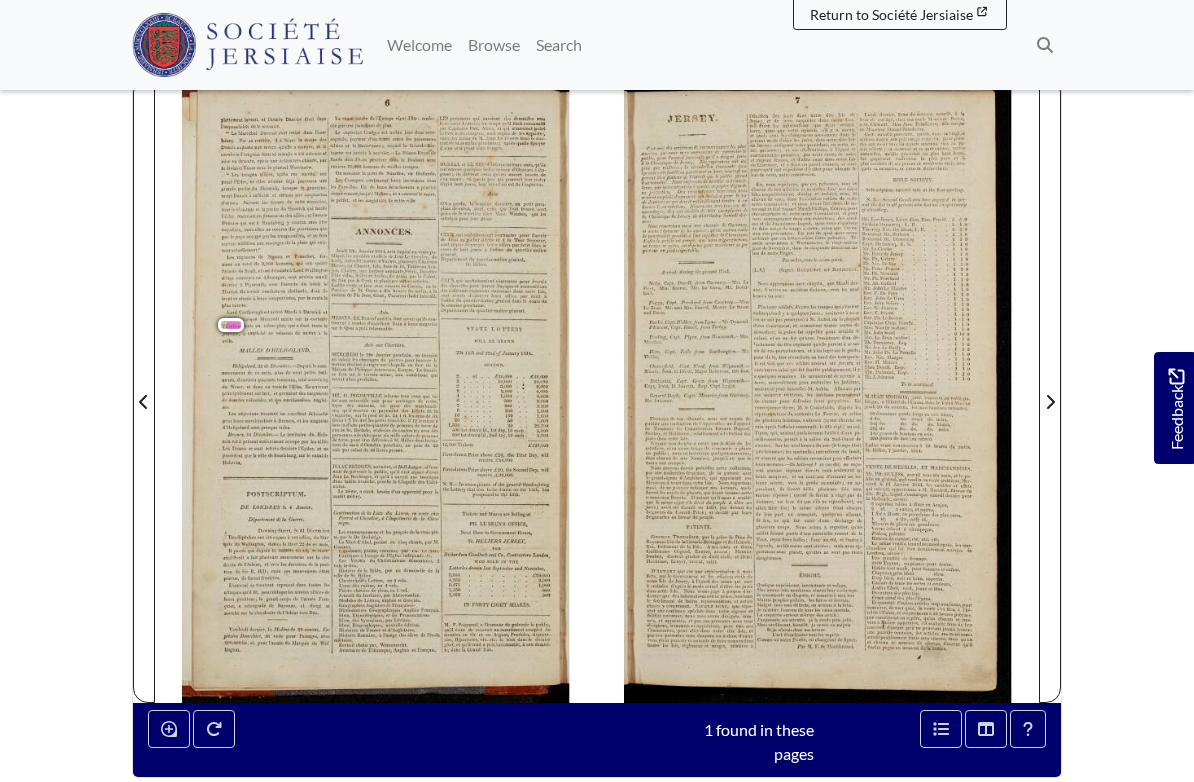 click on "La cause-sacrée de?Europe vient d’être mentor plettement investi, et l’armée Danoise étoit dans Pimpossibilité de le secourir. LES personnes qui auroient des demandes vars le corsaire Lotterie, au temps qwil étoit commandé cée par une puissance de plus. par Capitaine Phil. Abter, et qui n’auroient point Le capitaine Croéger ést arrivé ,hier dans cette délivré i leurs comptes, sont requis de les apporter, Le Maréchal Davoust s’est retiré entre les mains de Mi. Jean Le Feuvre dans le cou- Par sa retraite, il a Jaiss¢ la droite des’ capitale, porteur d’un traité entre les puissances boure. rantde la semaine prochaine; apres quelle époque Danois exposé aux revers quelle a essuyés, et la alliées et le Dannemare; auquel la Grande-Bre- et la cavalerie Frangoise dans sa marche a été alteinte et tagene est 4 de" at bounding box center (389, 389) 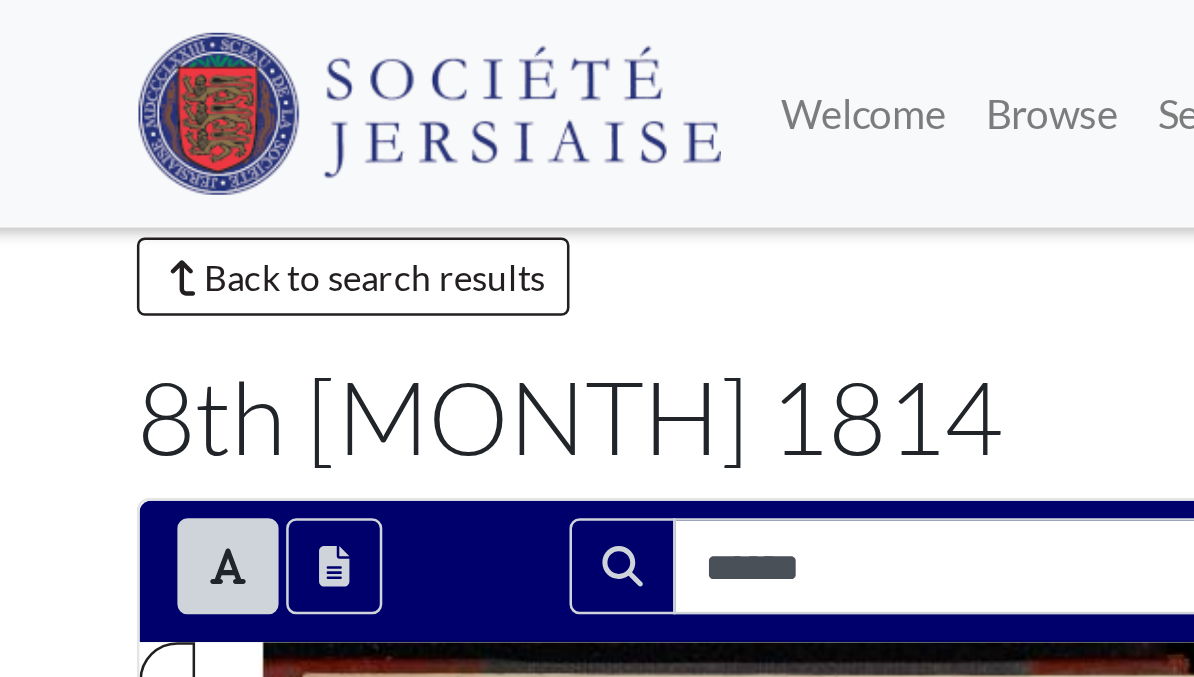 scroll, scrollTop: 0, scrollLeft: 0, axis: both 